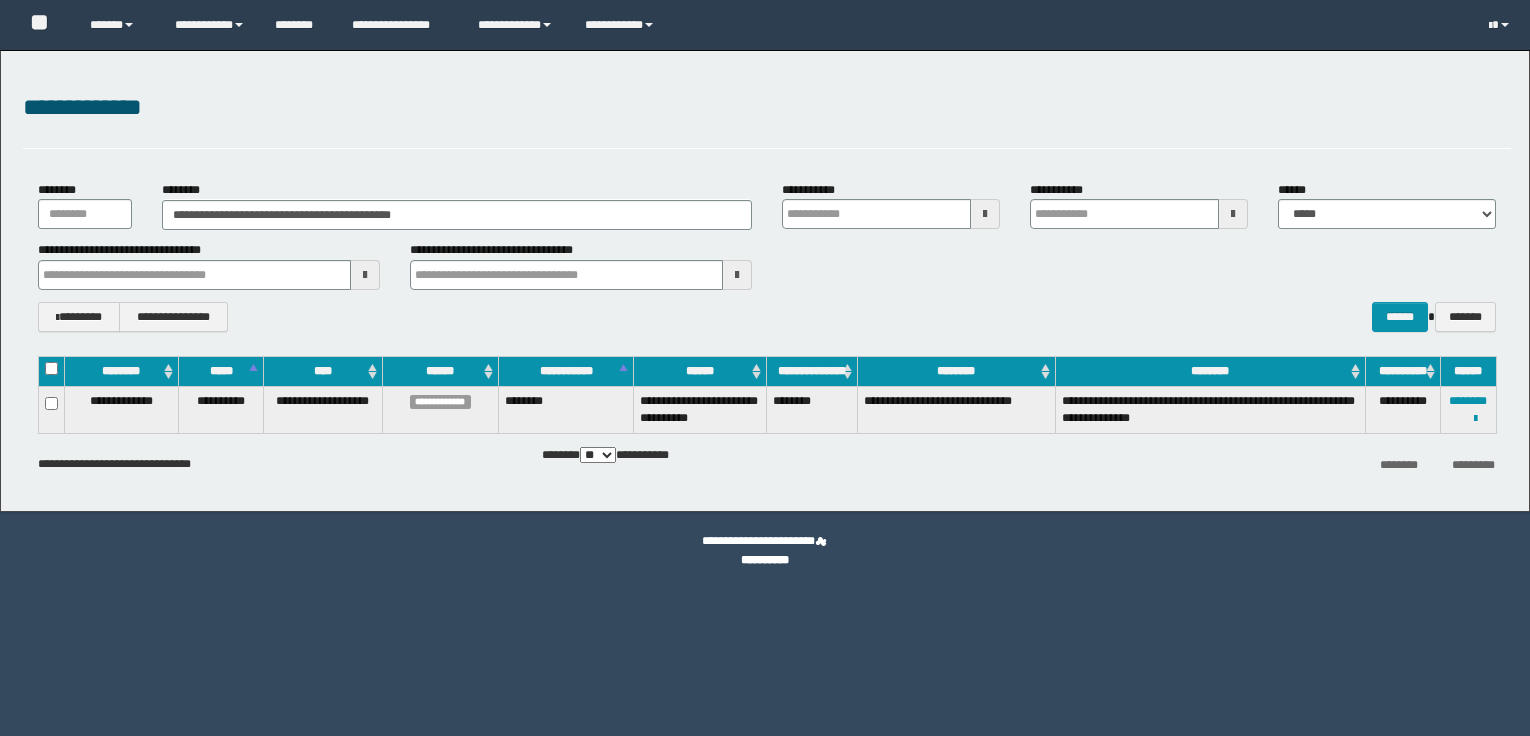 scroll, scrollTop: 0, scrollLeft: 0, axis: both 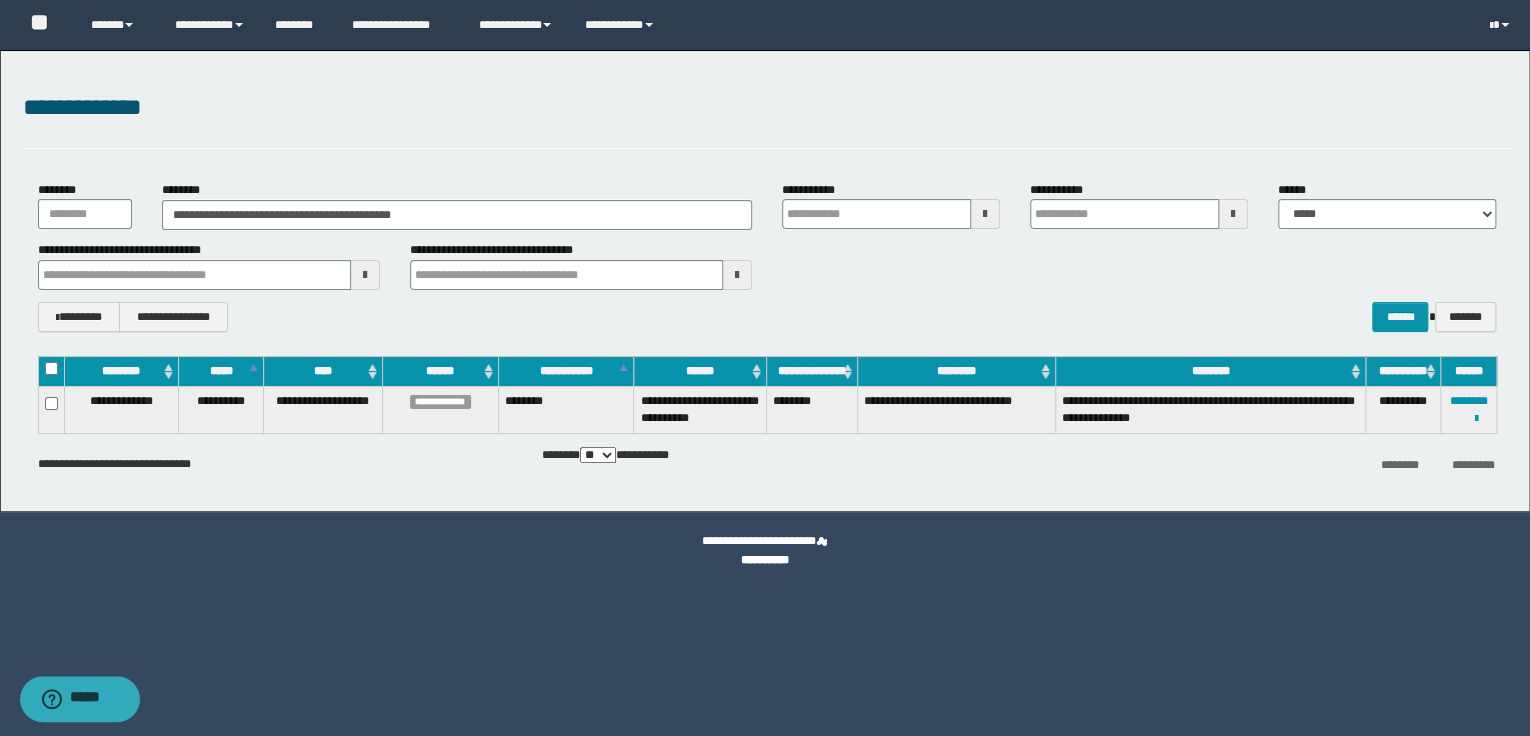 drag, startPoint x: 483, startPoint y: 220, endPoint x: 174, endPoint y: 211, distance: 309.13104 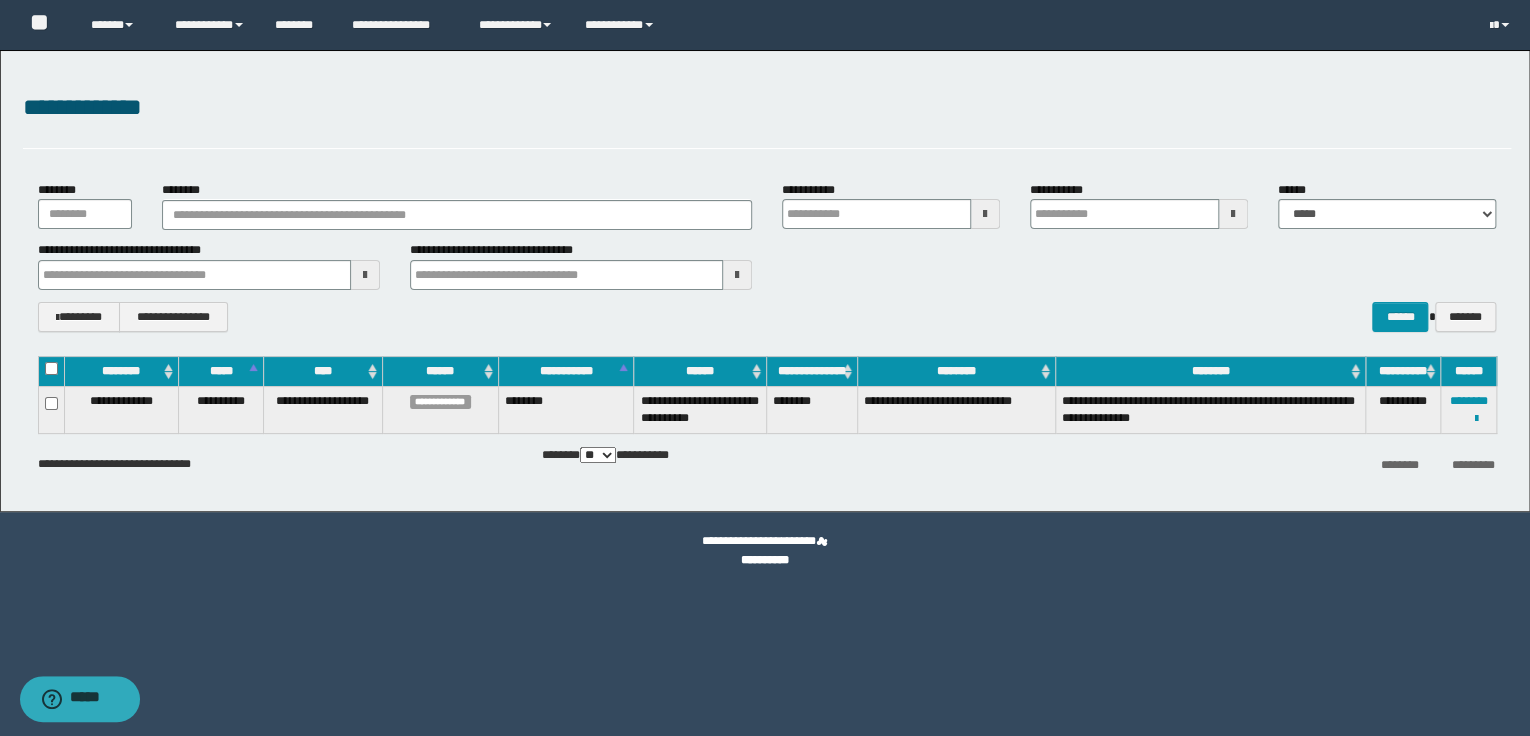 type 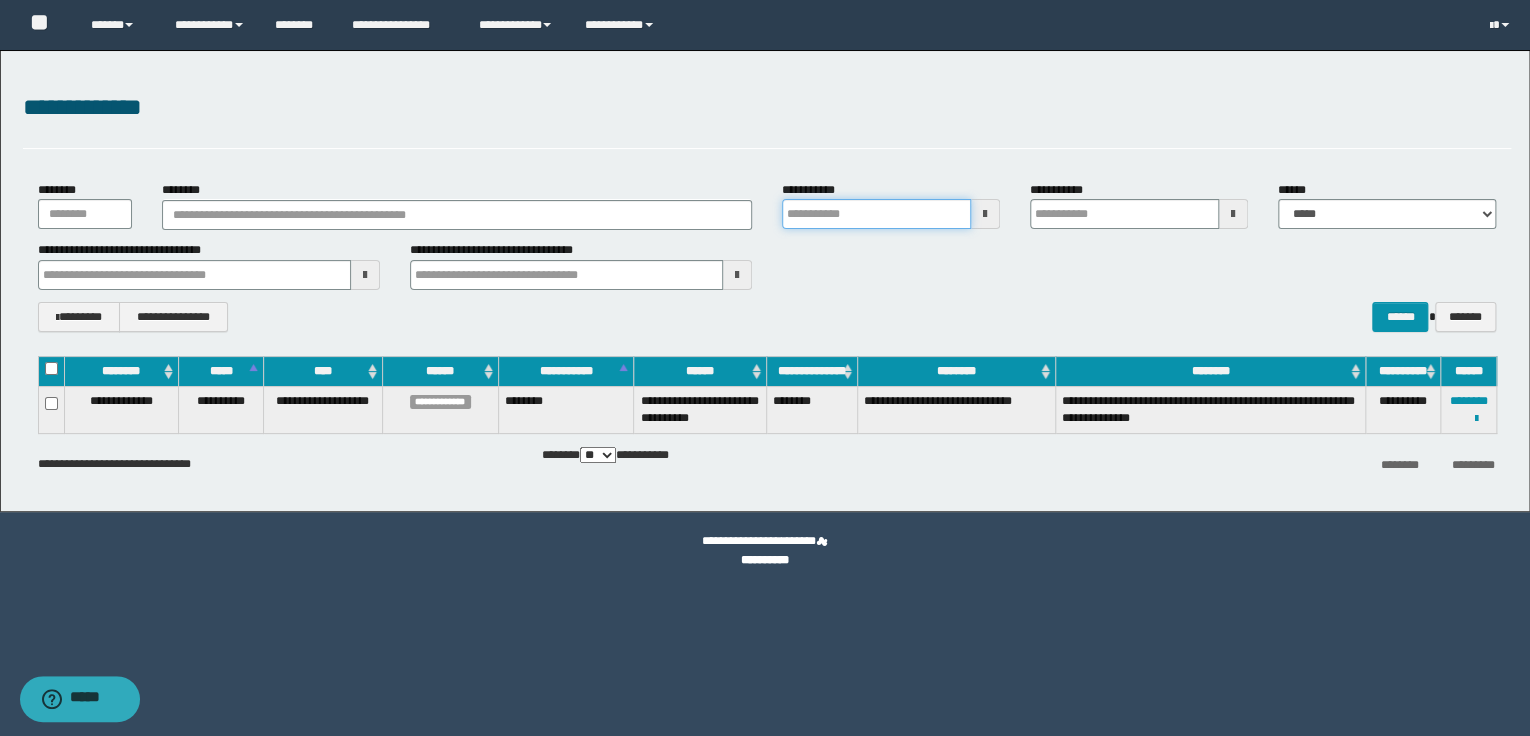 click on "**********" at bounding box center (876, 214) 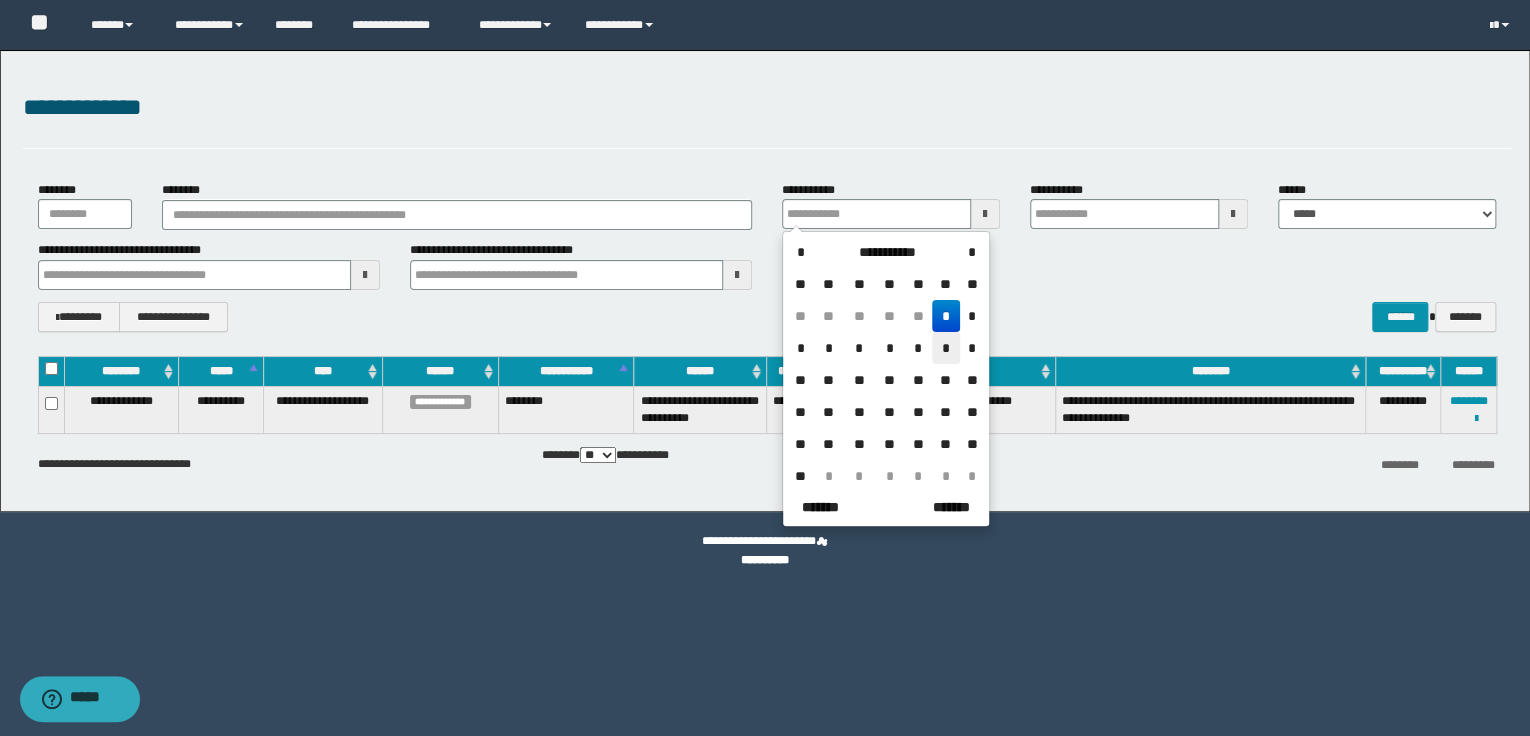 drag, startPoint x: 943, startPoint y: 350, endPoint x: 961, endPoint y: 338, distance: 21.633308 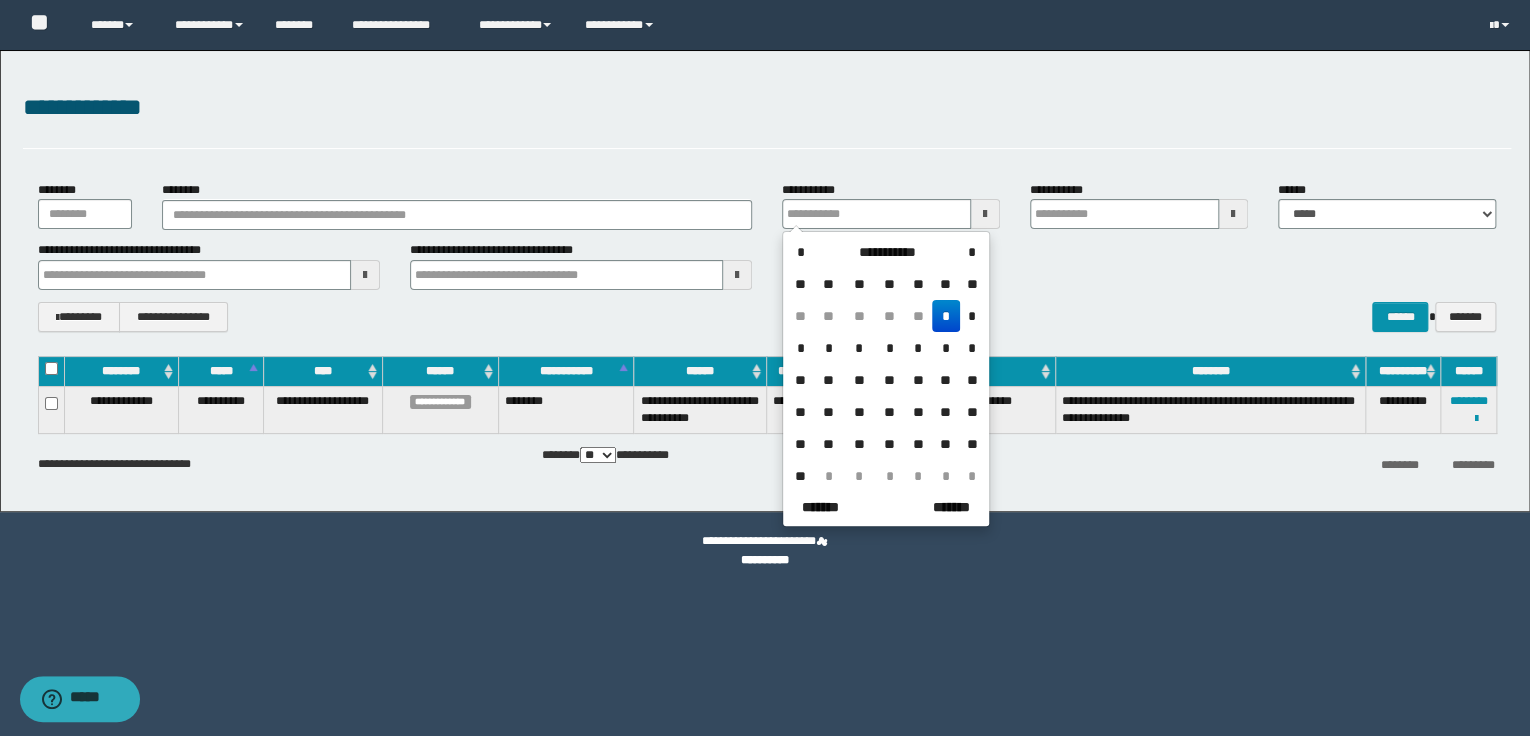 click on "*" at bounding box center (946, 348) 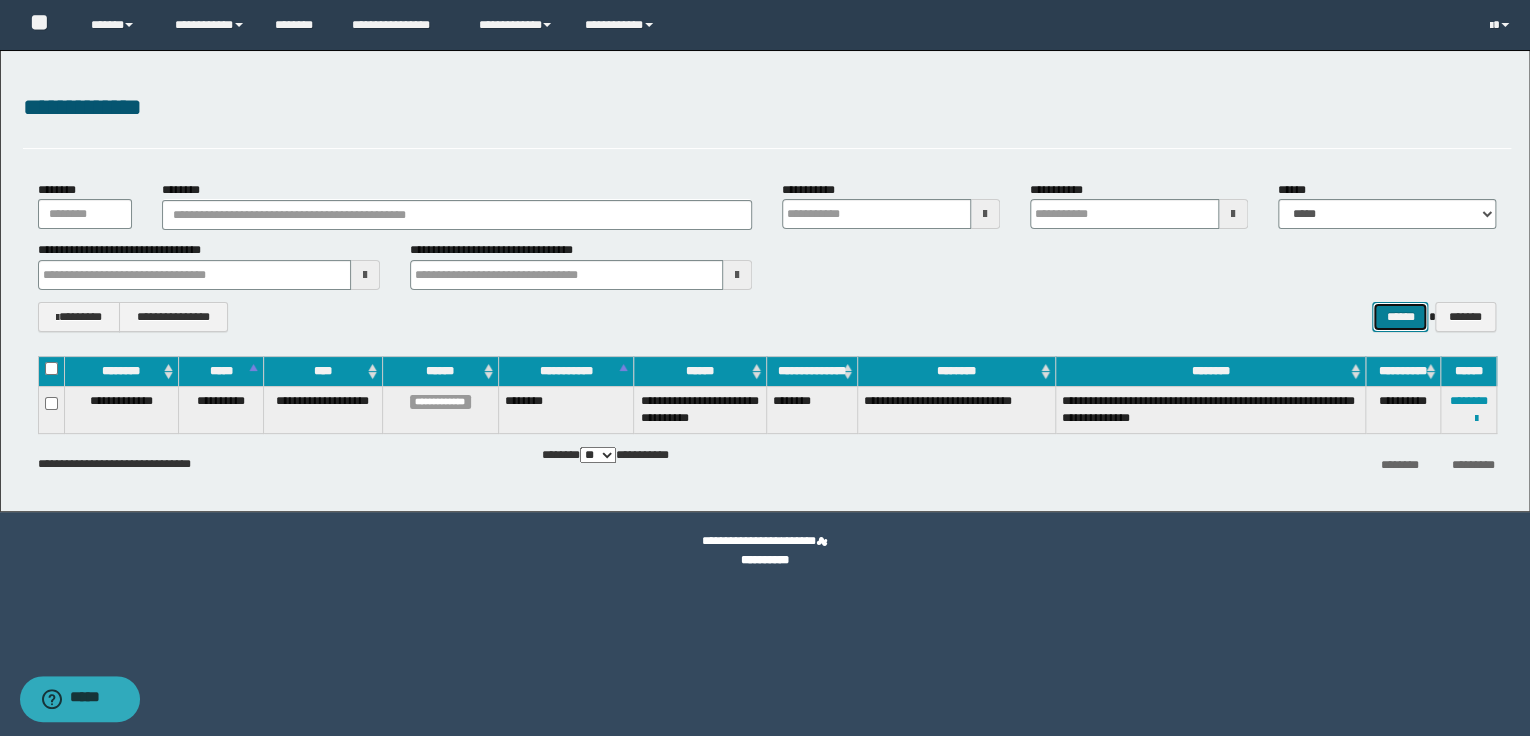 click on "******" at bounding box center [1400, 317] 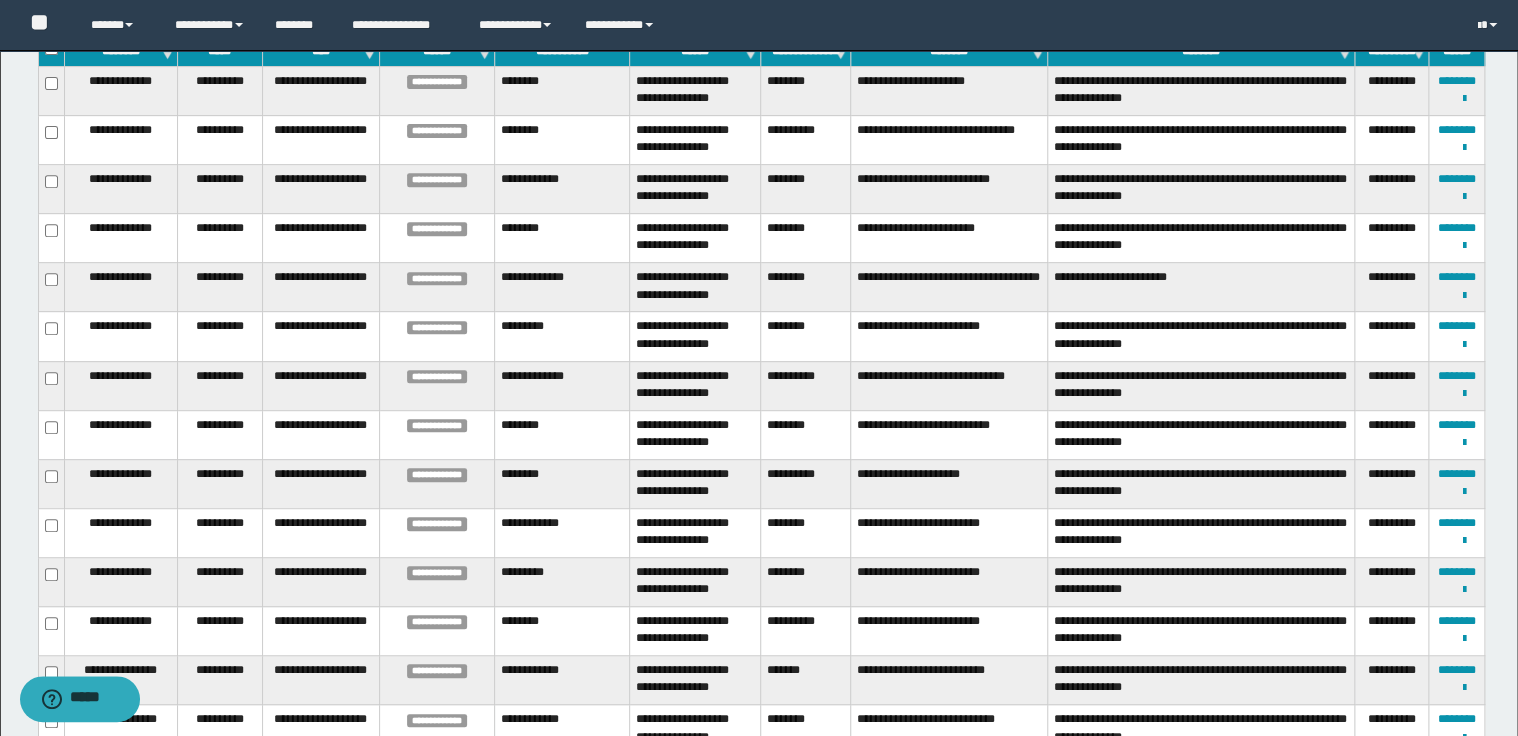 scroll, scrollTop: 400, scrollLeft: 0, axis: vertical 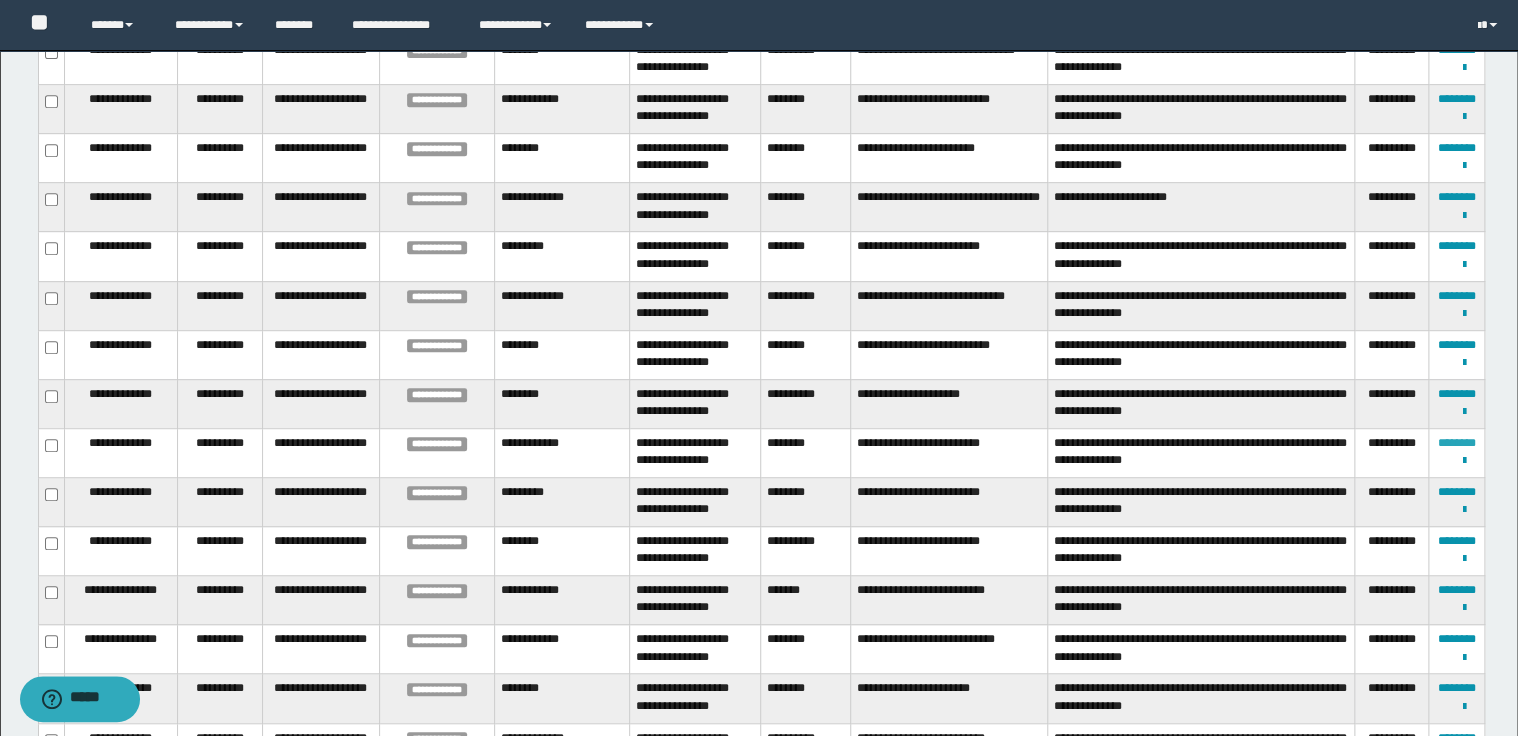 click on "********" at bounding box center (1457, 443) 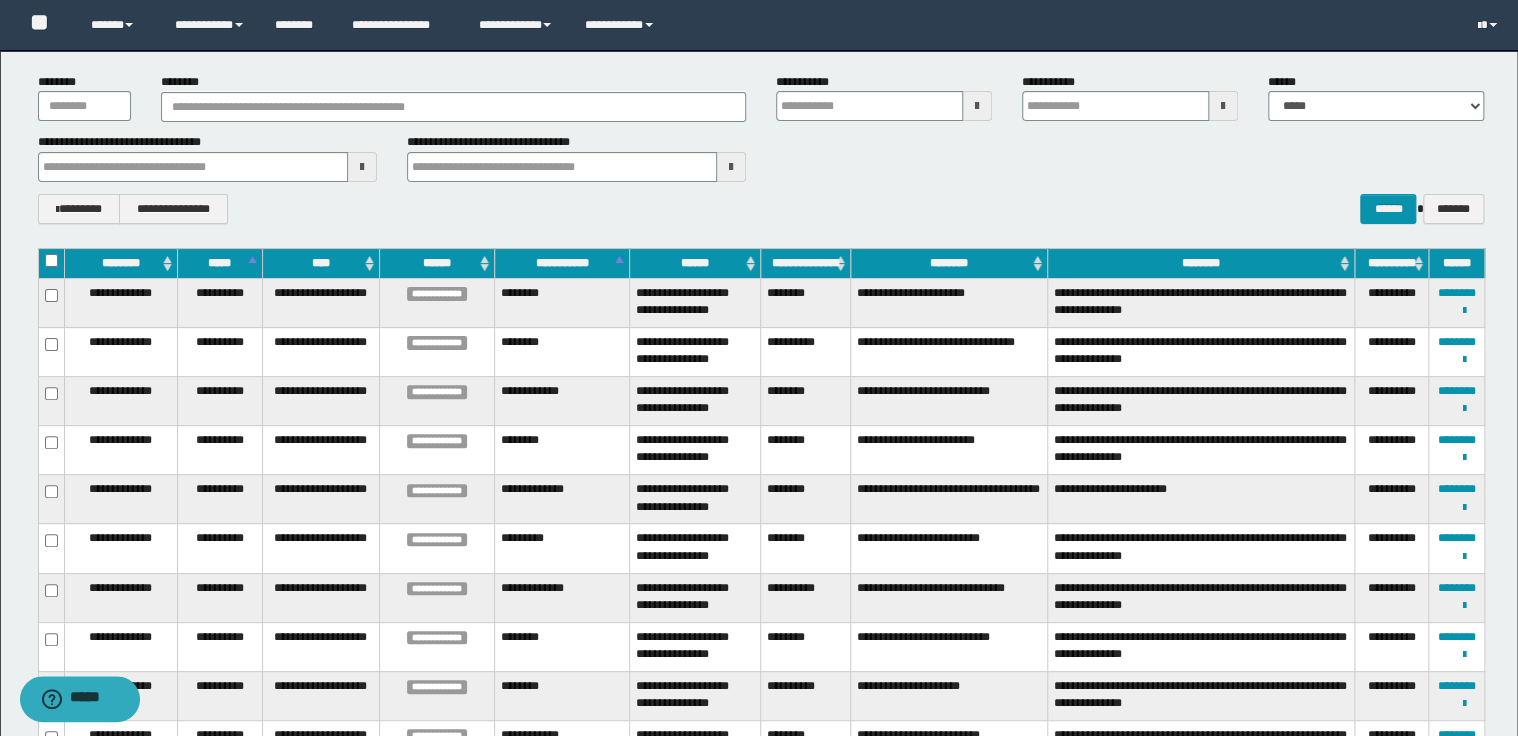 scroll, scrollTop: 0, scrollLeft: 0, axis: both 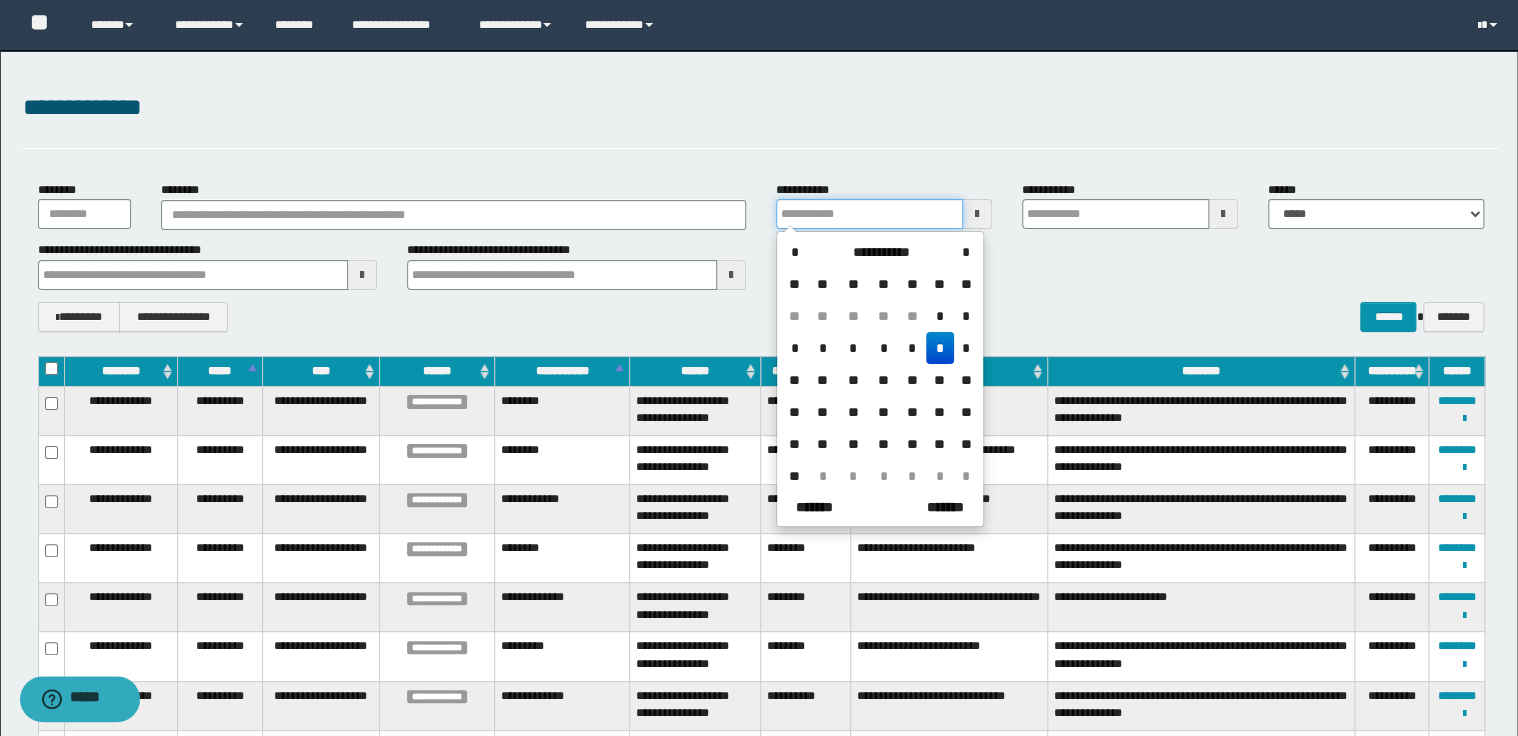click on "**********" at bounding box center [869, 214] 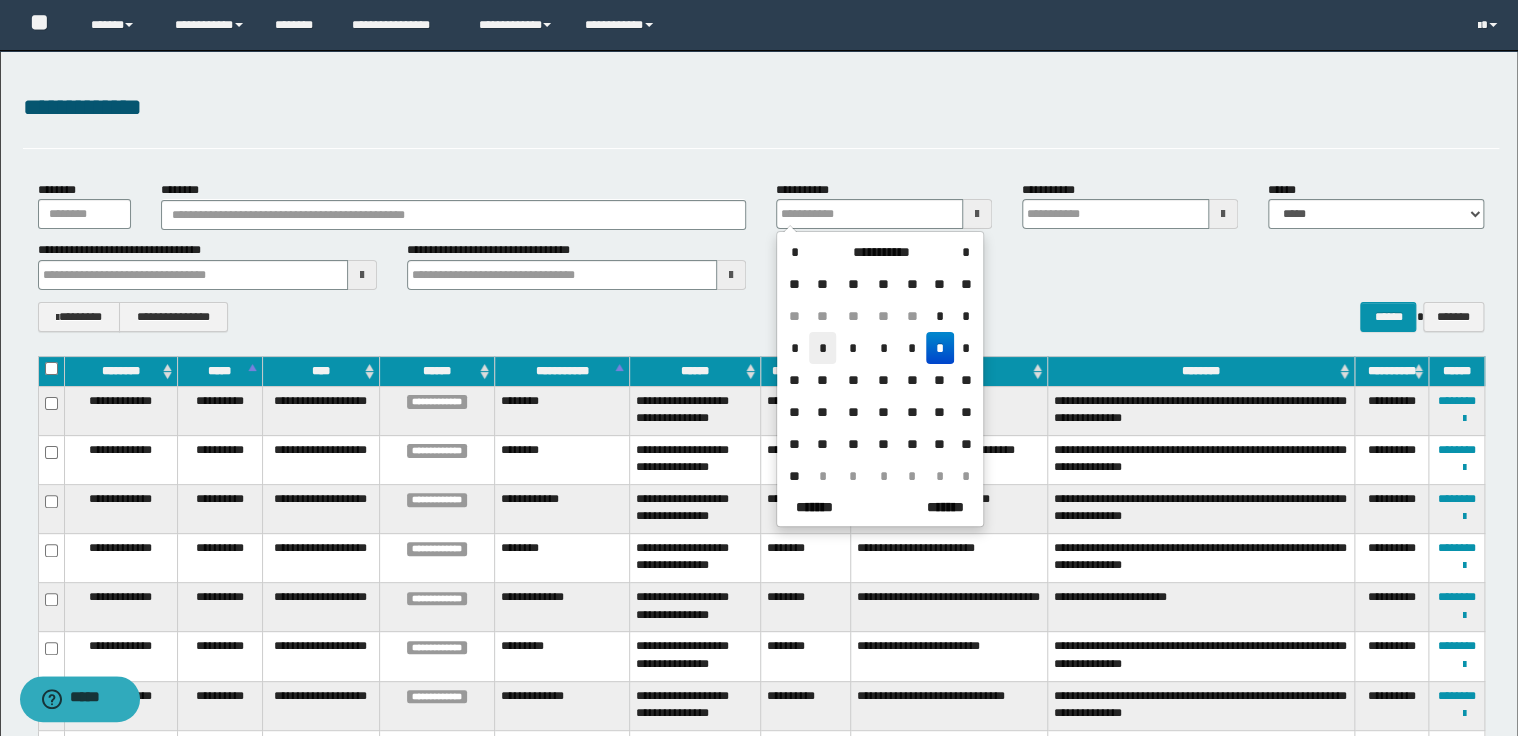 click on "*" at bounding box center (823, 348) 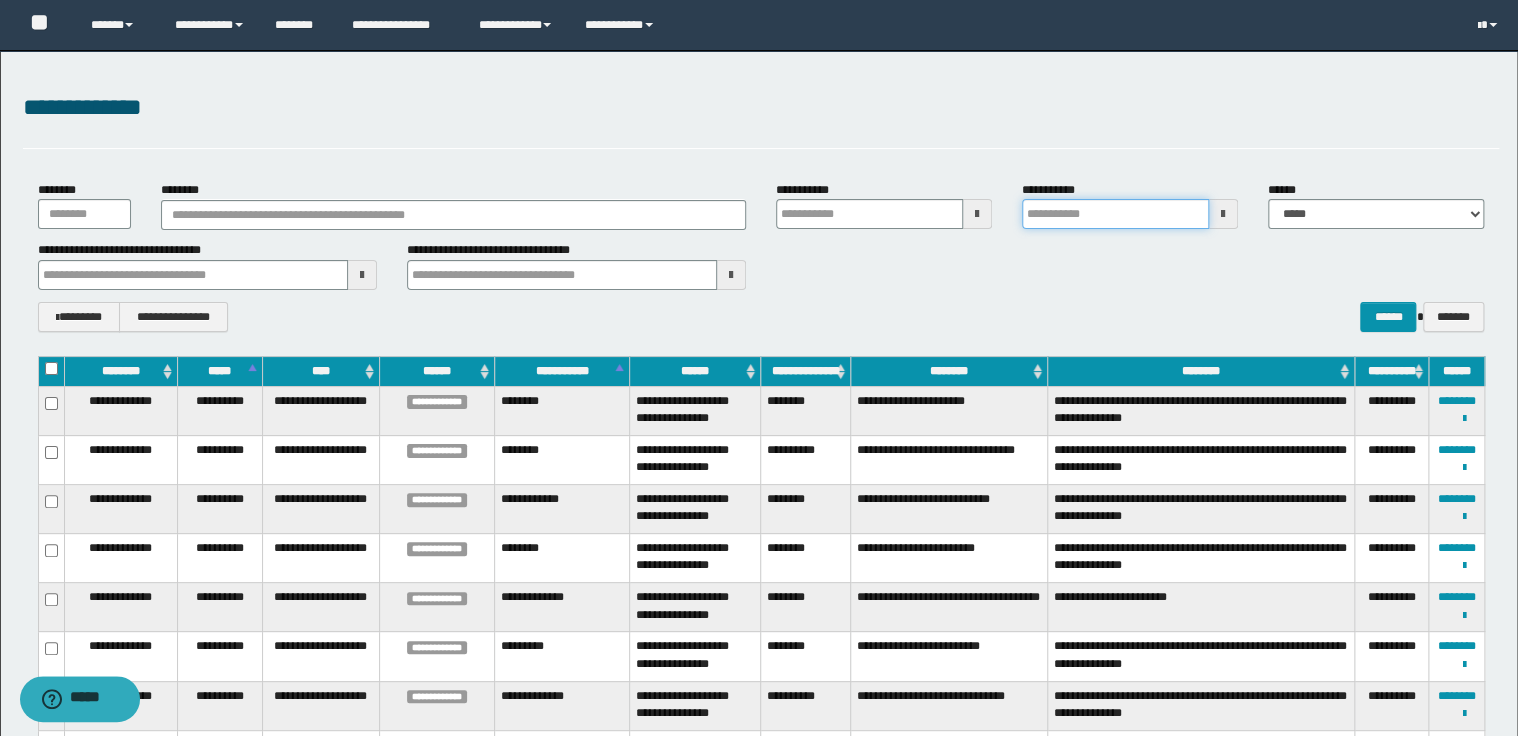 click on "**********" at bounding box center [1115, 214] 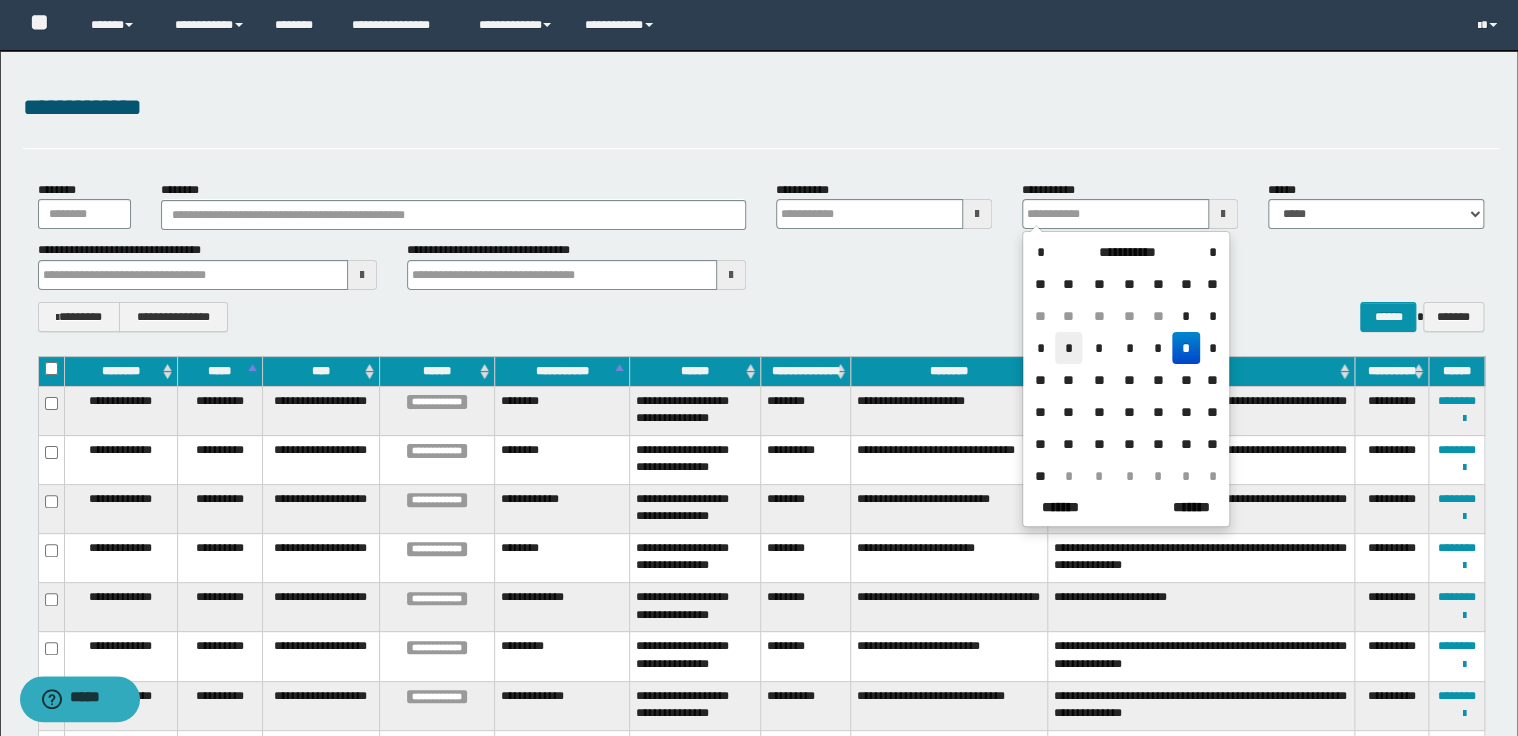 click on "*" at bounding box center (1069, 348) 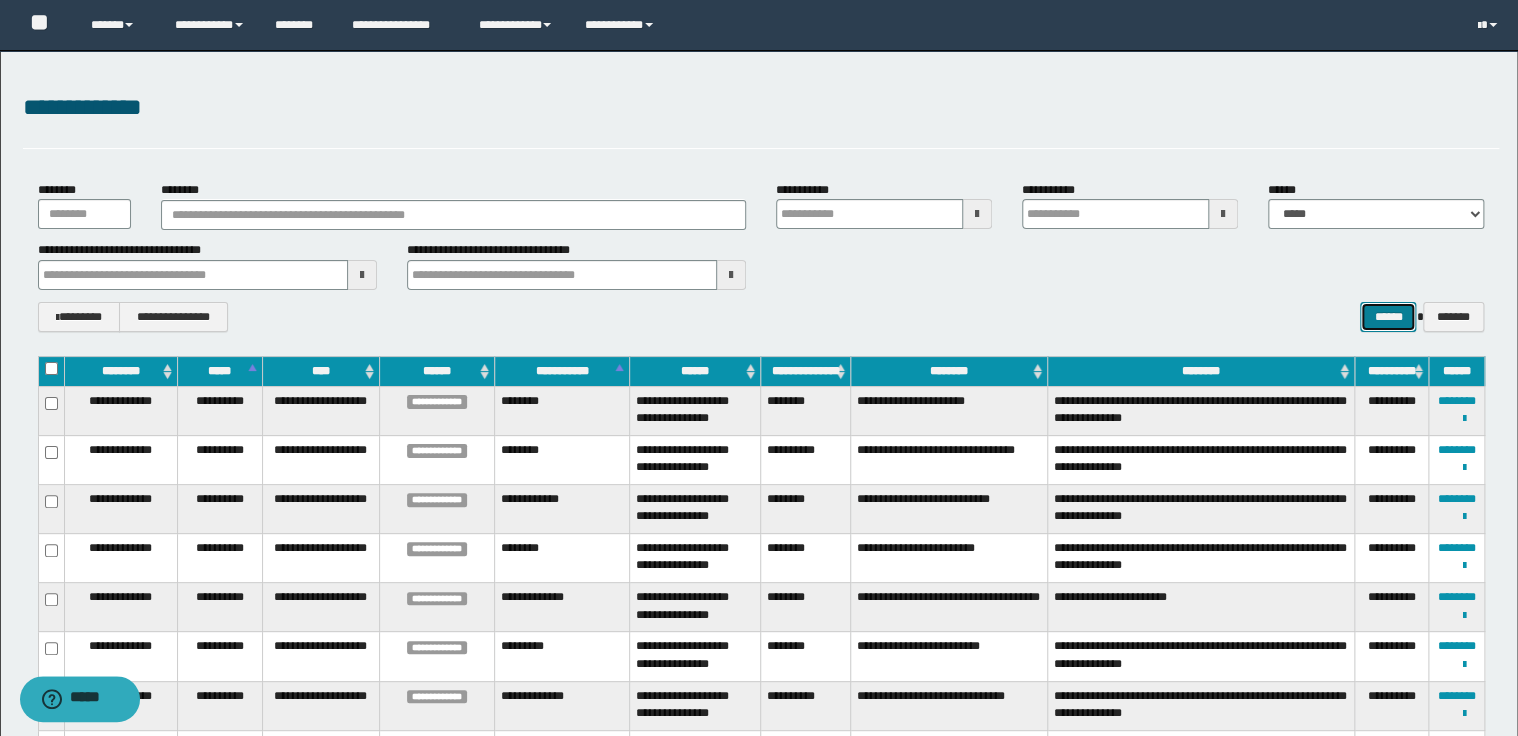click on "******" at bounding box center (1388, 317) 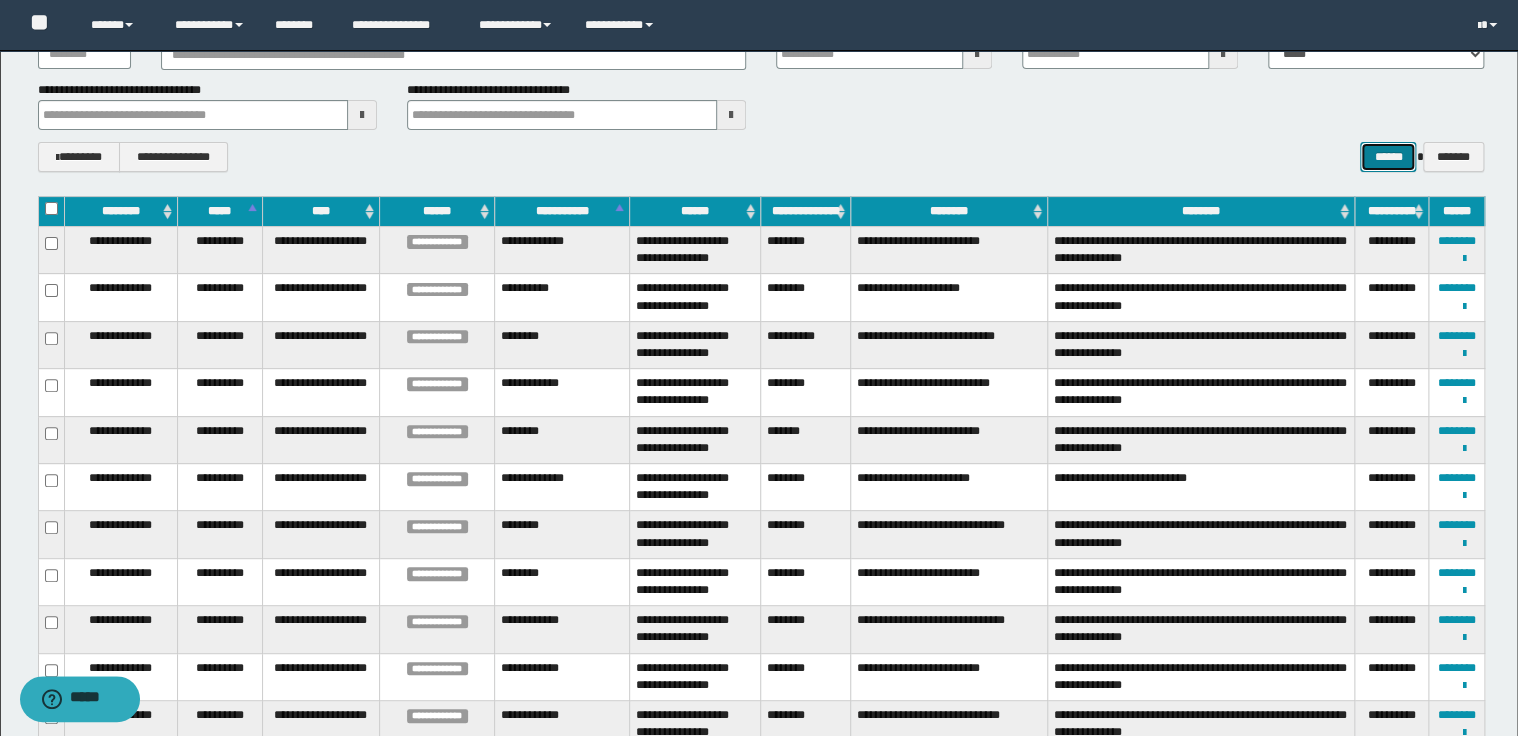 scroll, scrollTop: 80, scrollLeft: 0, axis: vertical 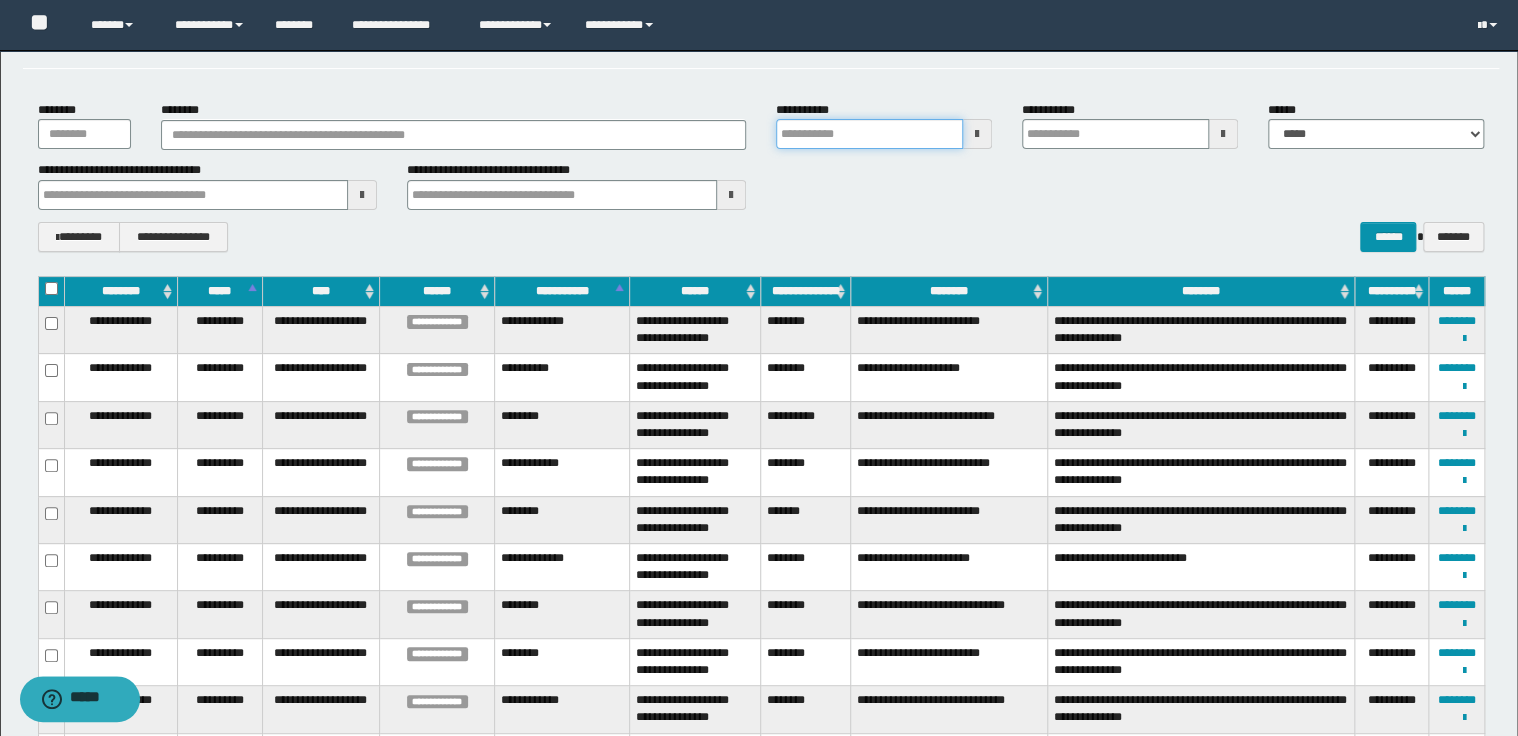 click on "**********" at bounding box center (869, 134) 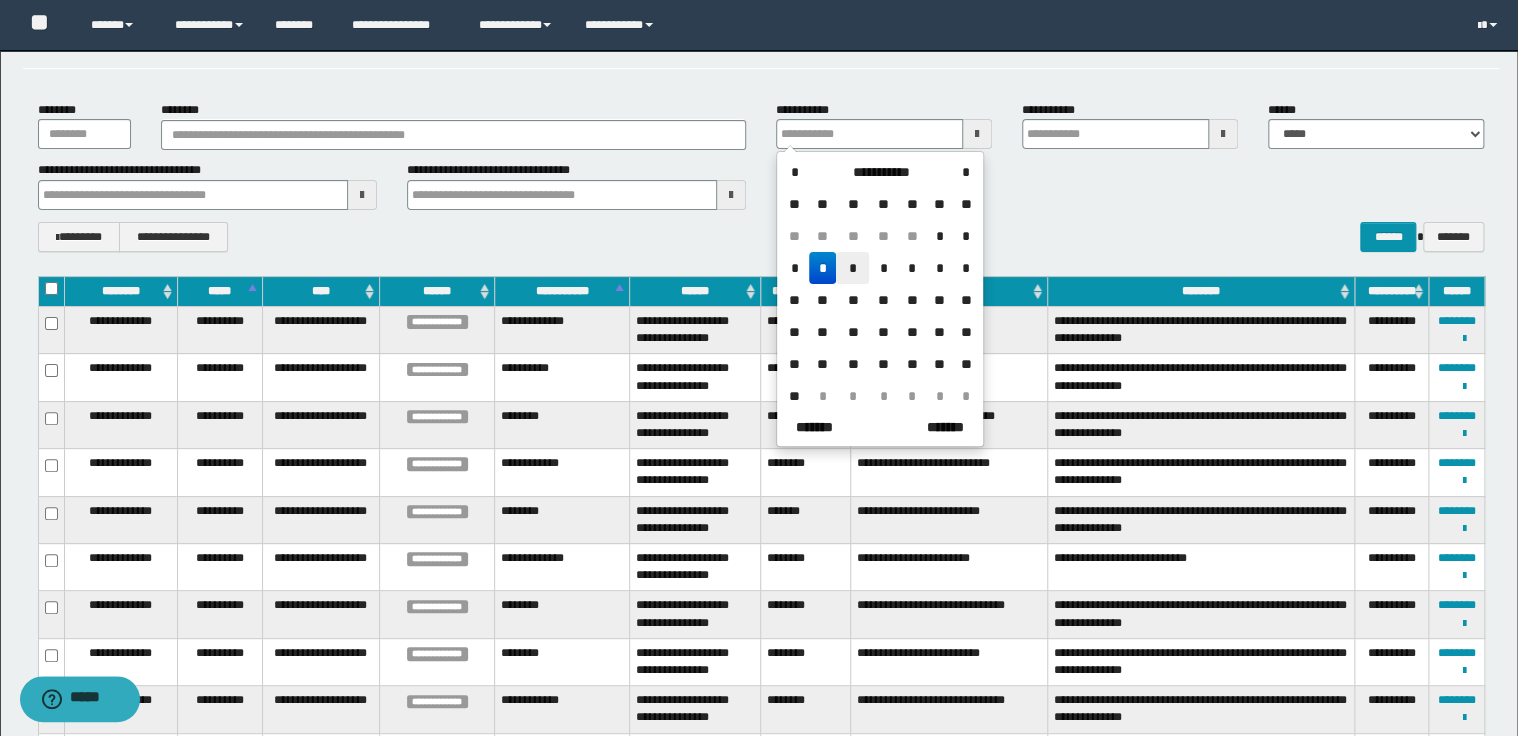 click on "*" at bounding box center (852, 268) 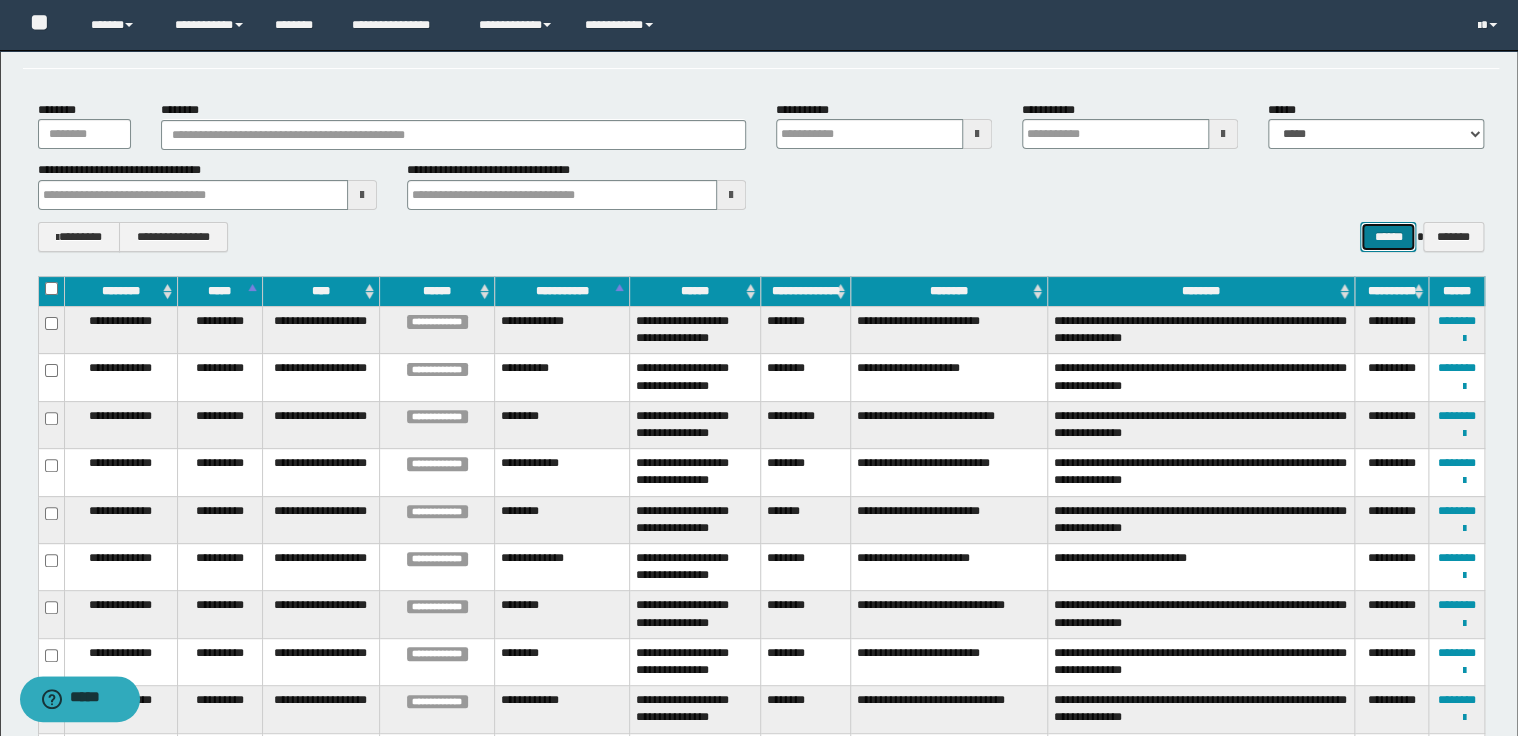 click on "******" at bounding box center (1388, 237) 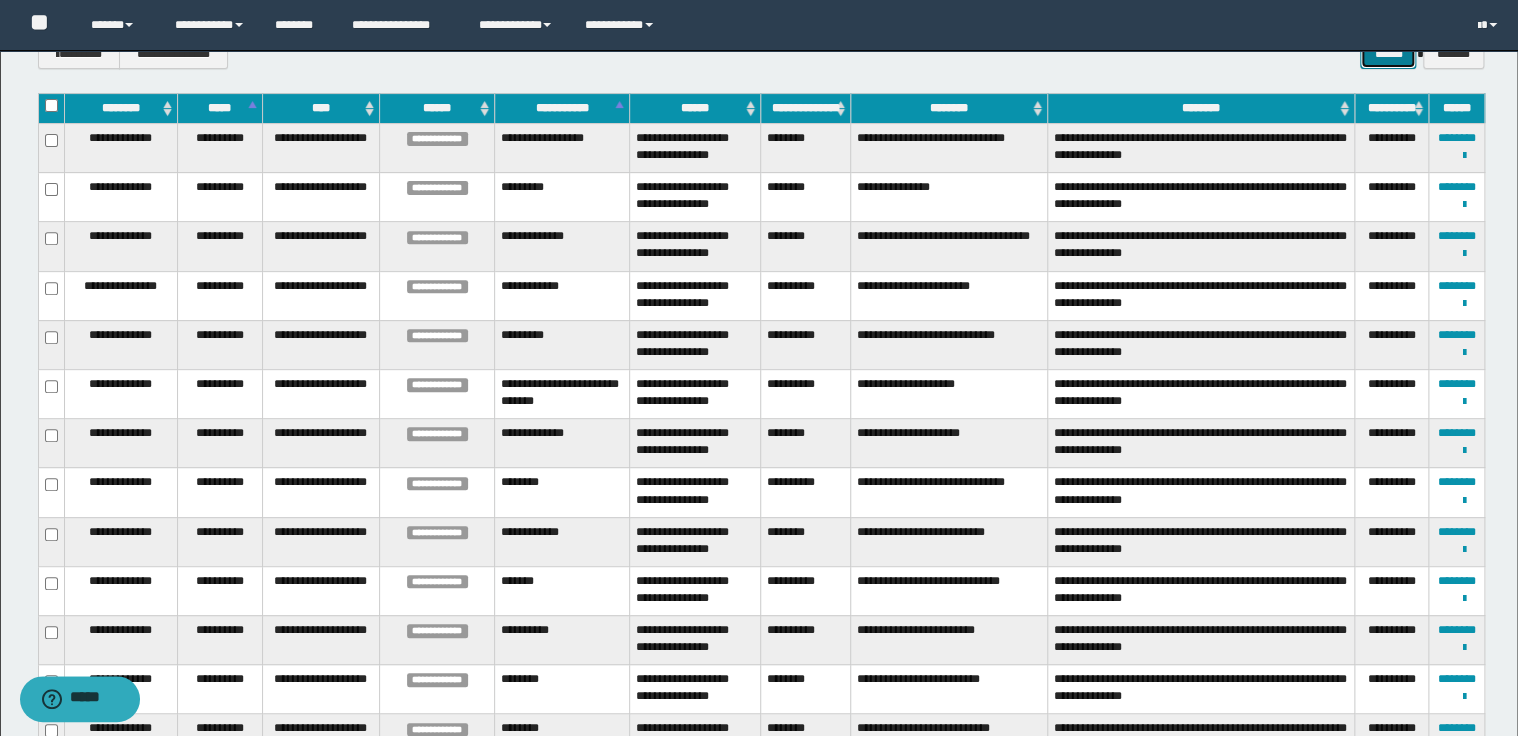 scroll, scrollTop: 320, scrollLeft: 0, axis: vertical 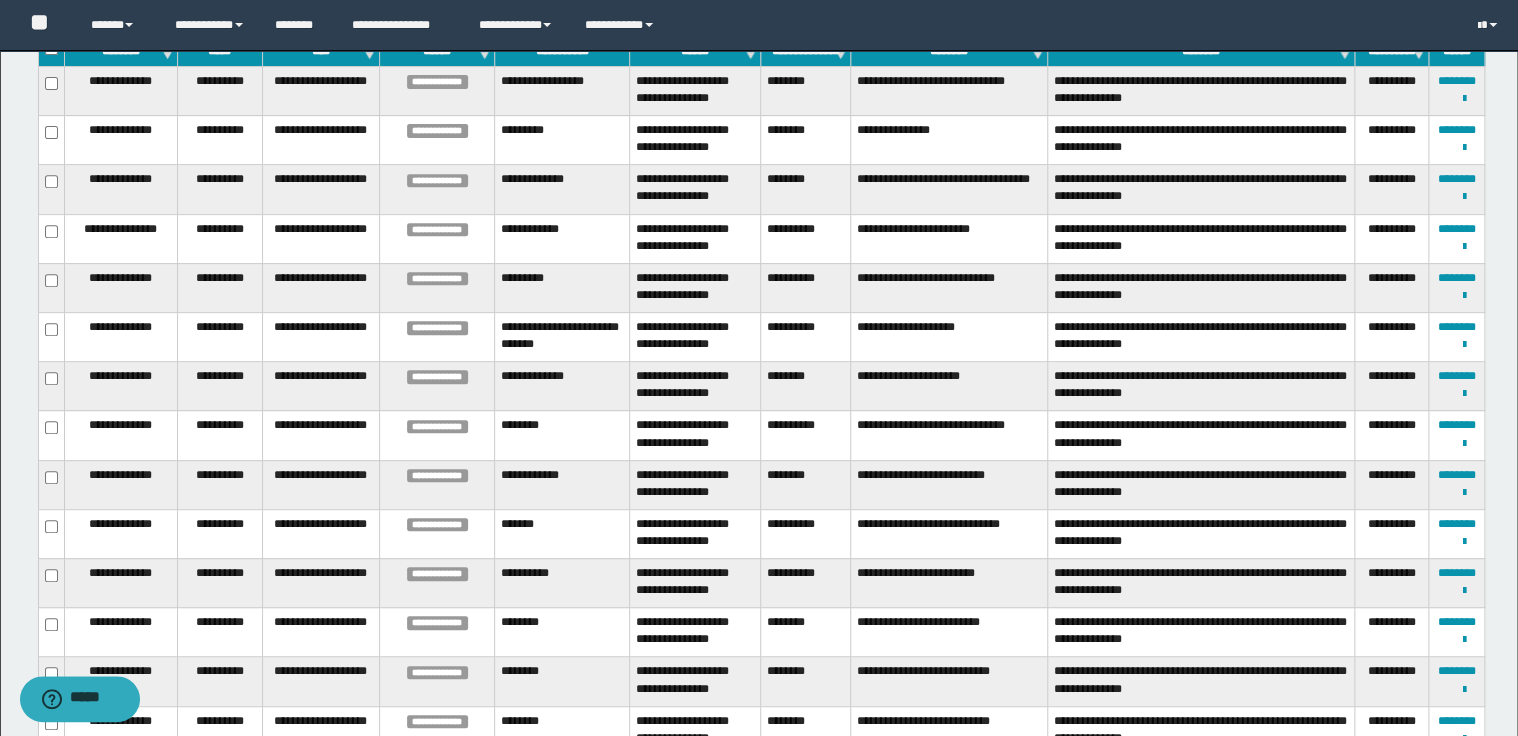 type 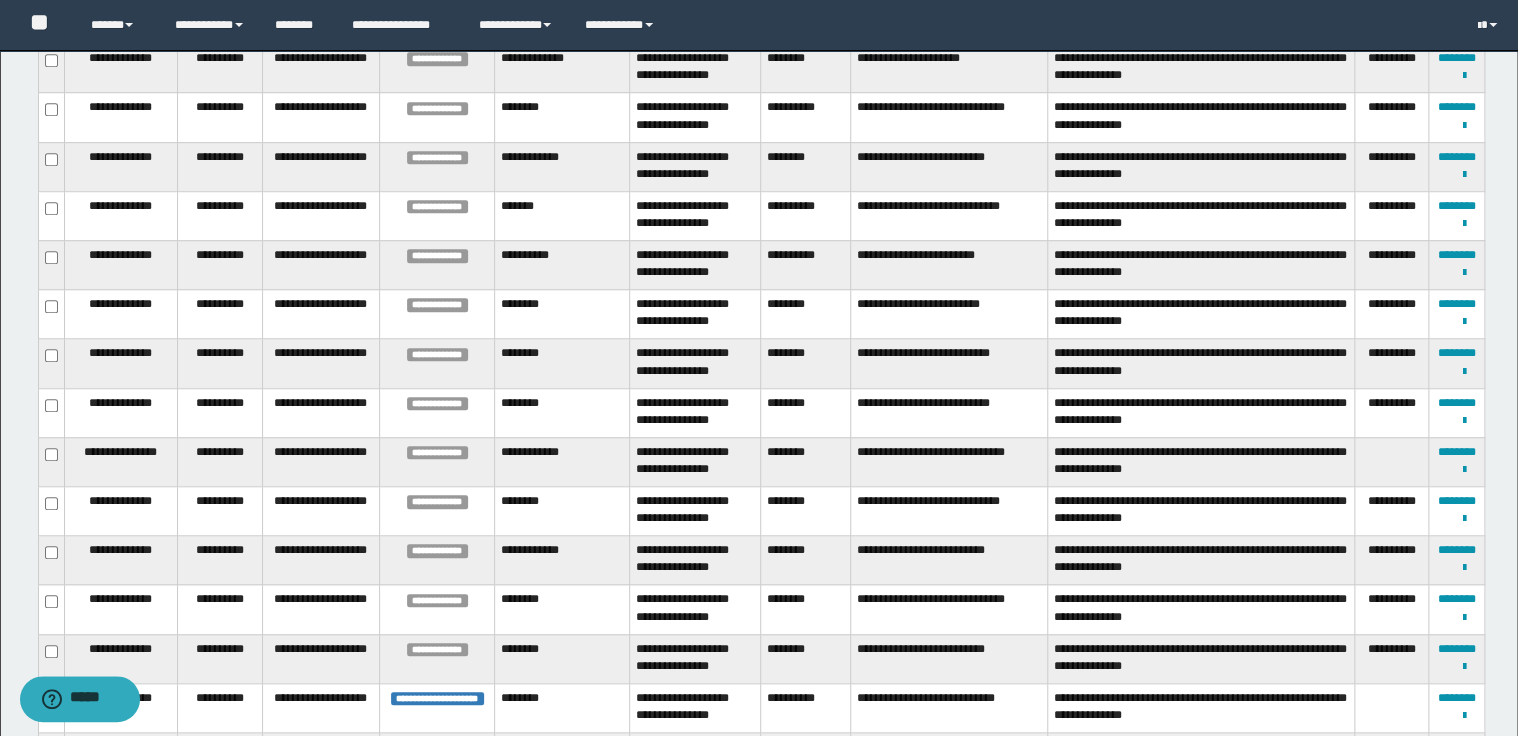 scroll, scrollTop: 640, scrollLeft: 0, axis: vertical 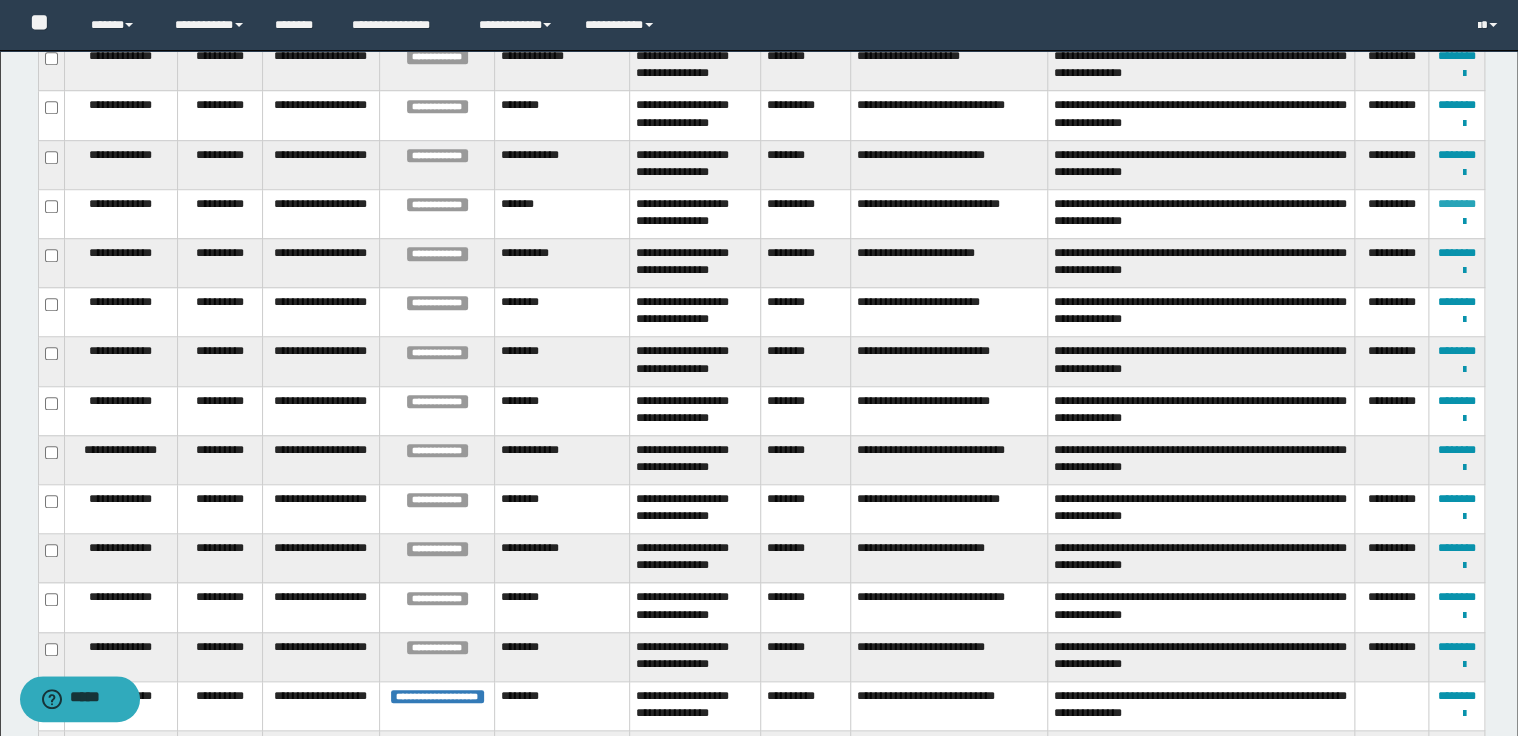 click on "********" at bounding box center [1457, 204] 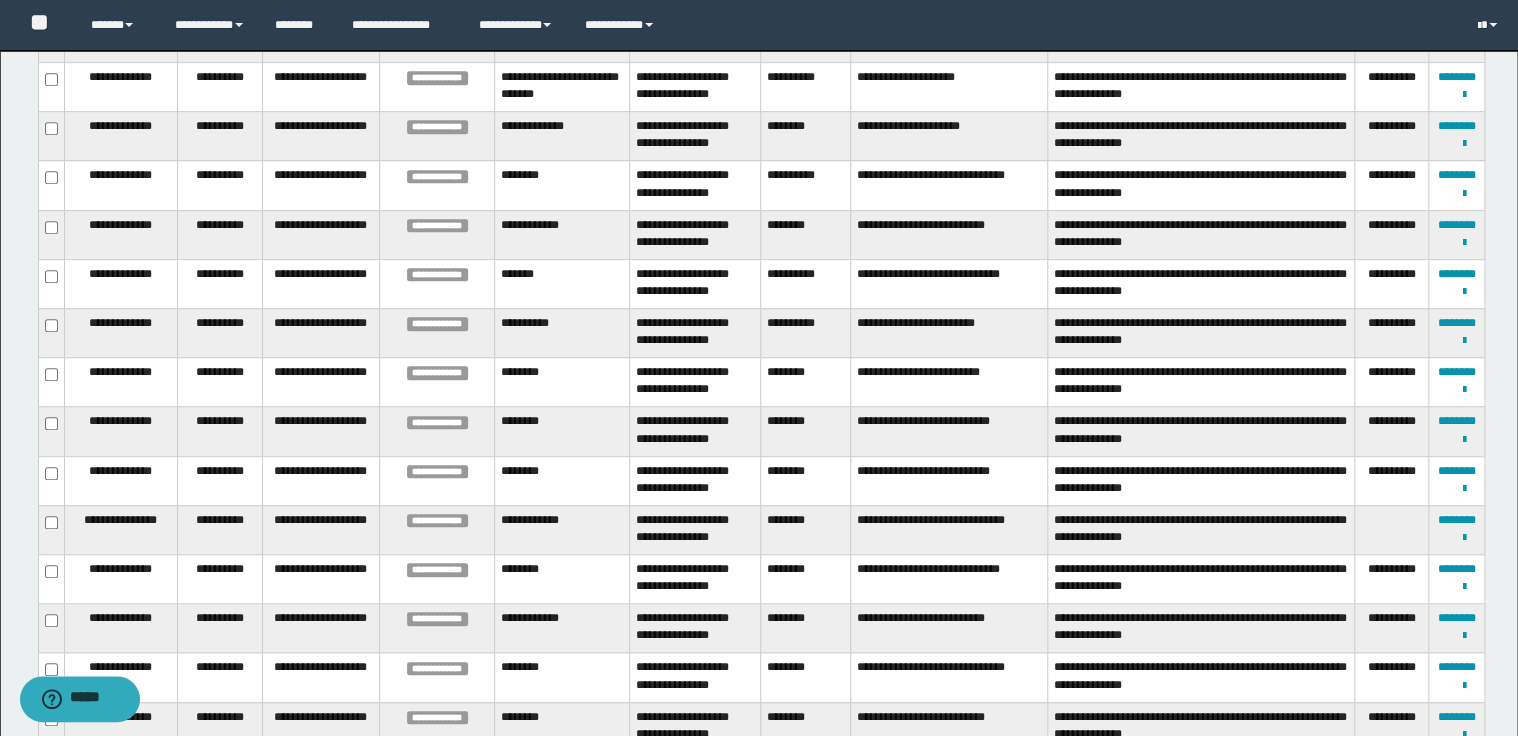 scroll, scrollTop: 599, scrollLeft: 0, axis: vertical 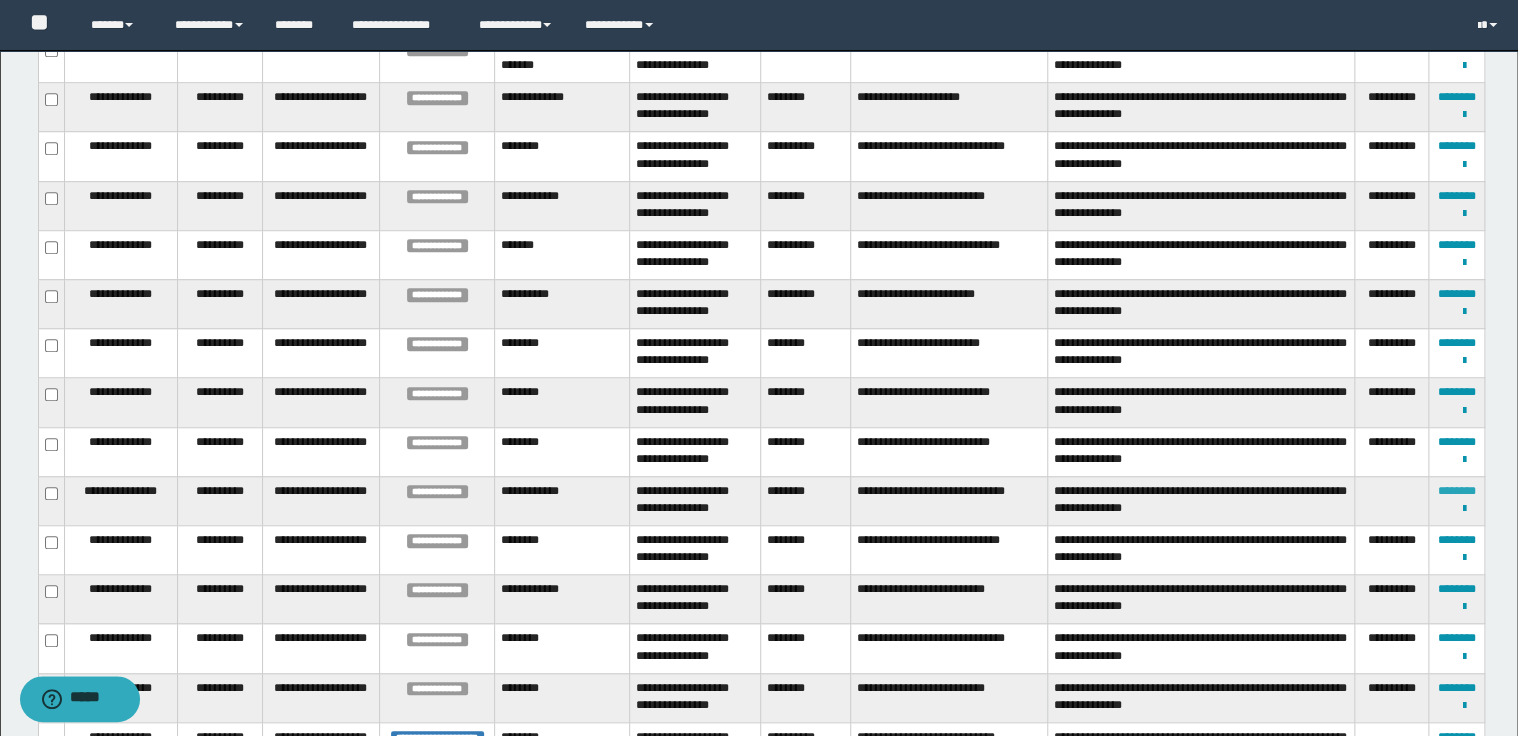 click on "********" at bounding box center [1457, 491] 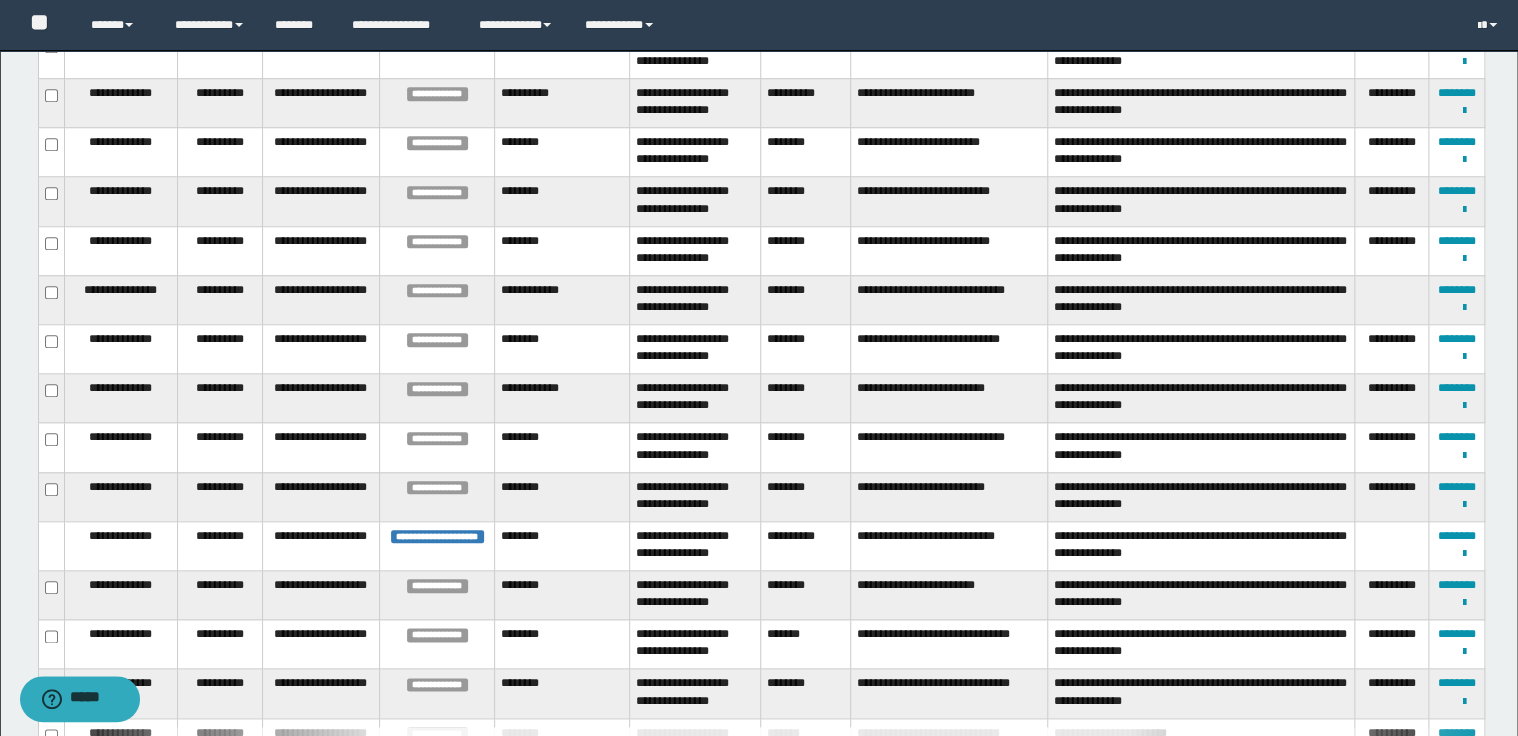 scroll, scrollTop: 960, scrollLeft: 0, axis: vertical 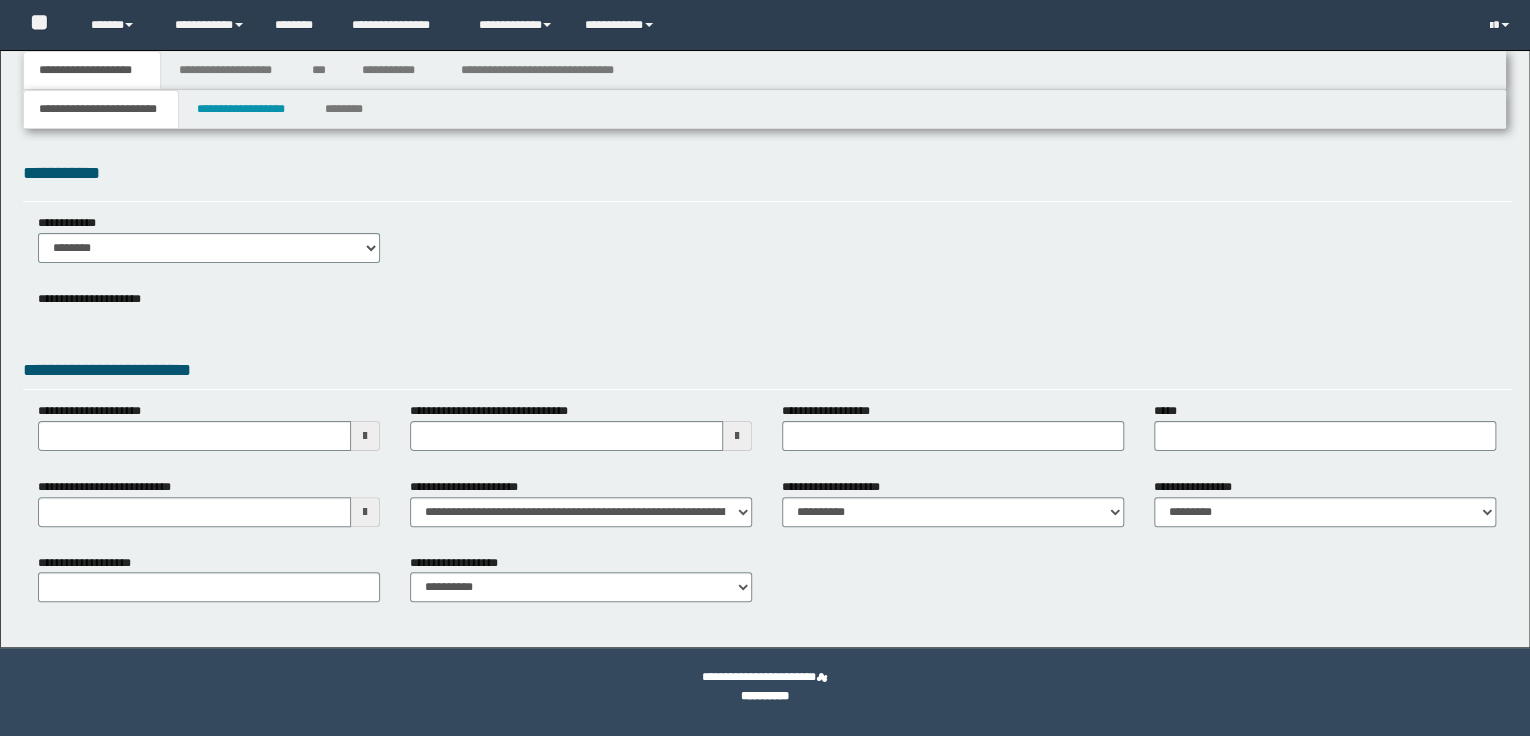 select on "*" 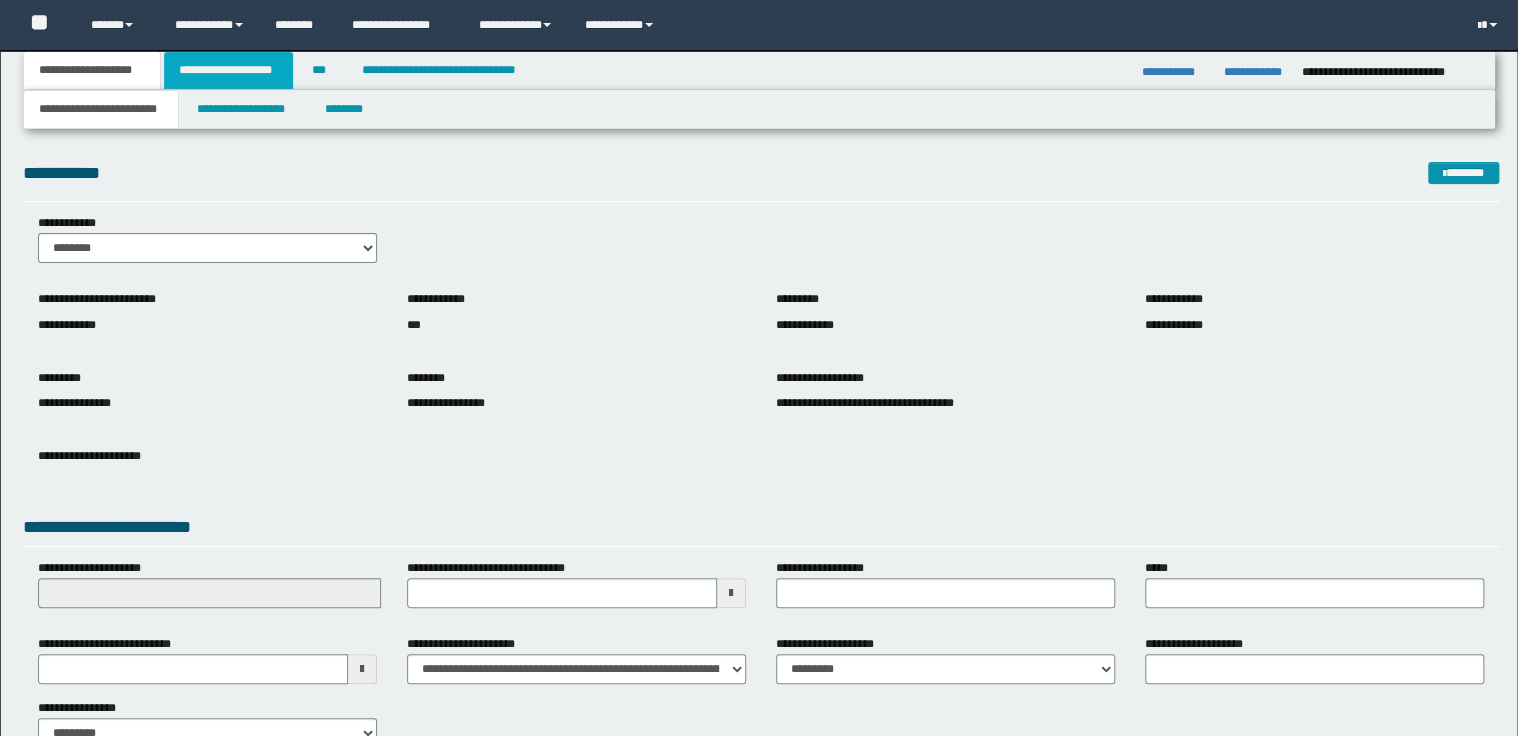 drag, startPoint x: 229, startPoint y: 72, endPoint x: 252, endPoint y: 77, distance: 23.537205 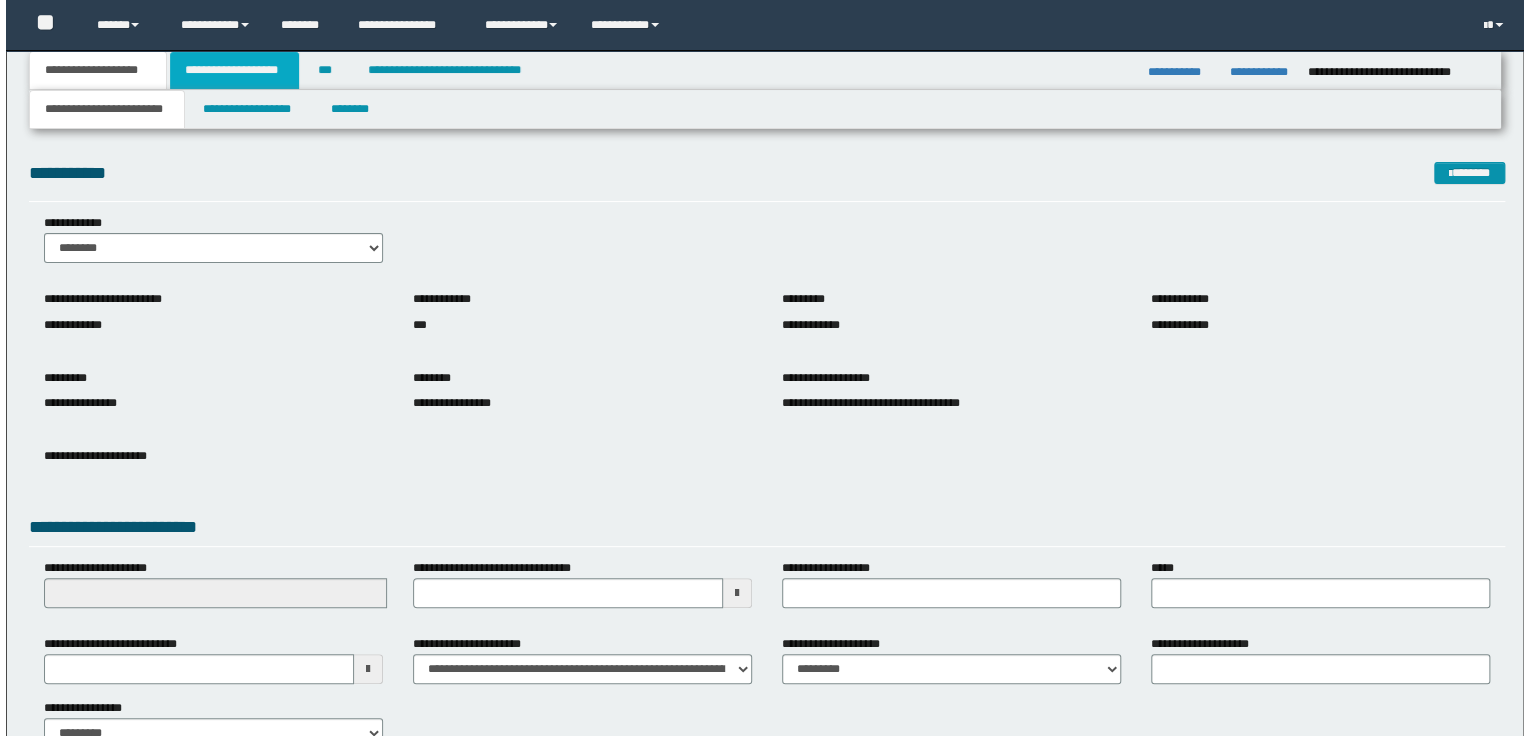scroll, scrollTop: 0, scrollLeft: 0, axis: both 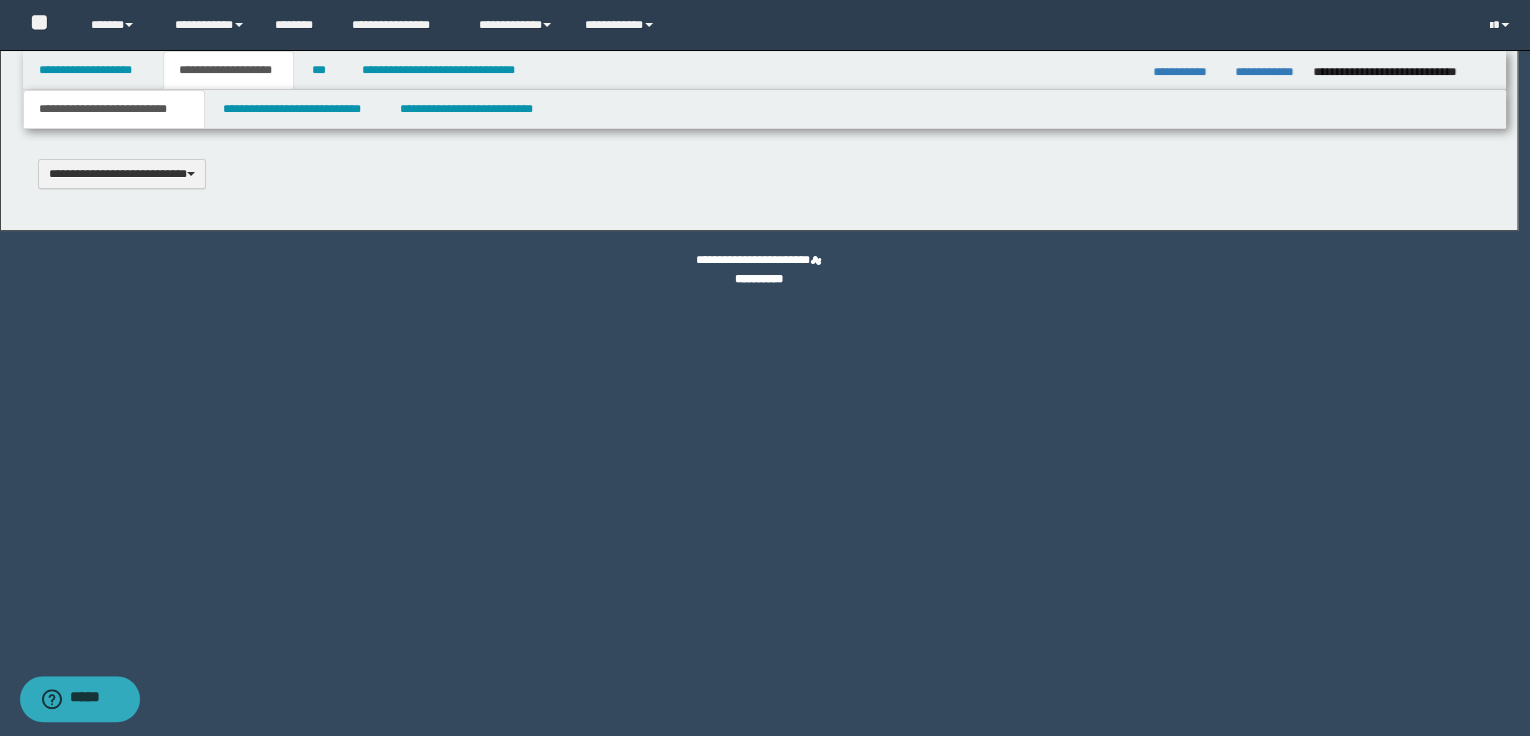 type 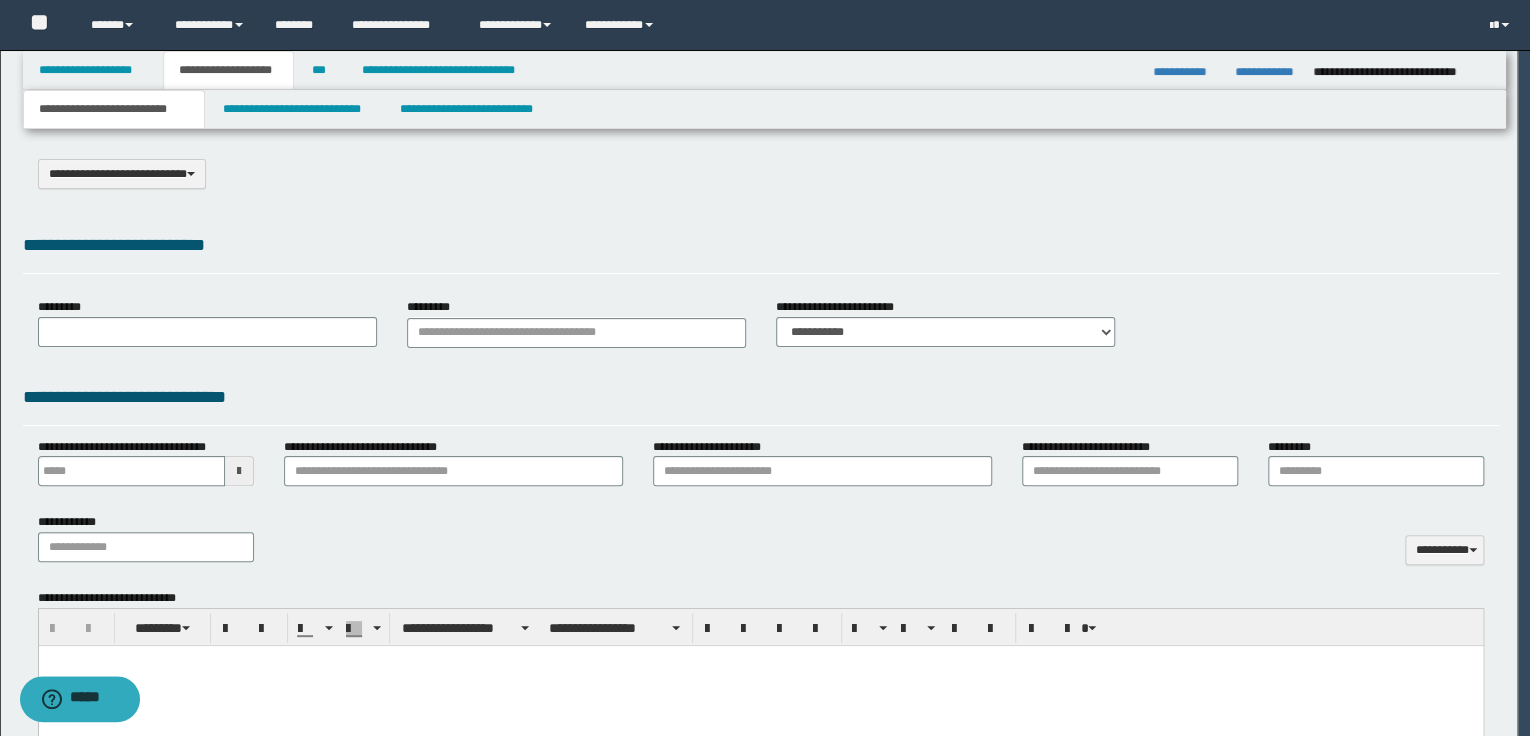 select on "*" 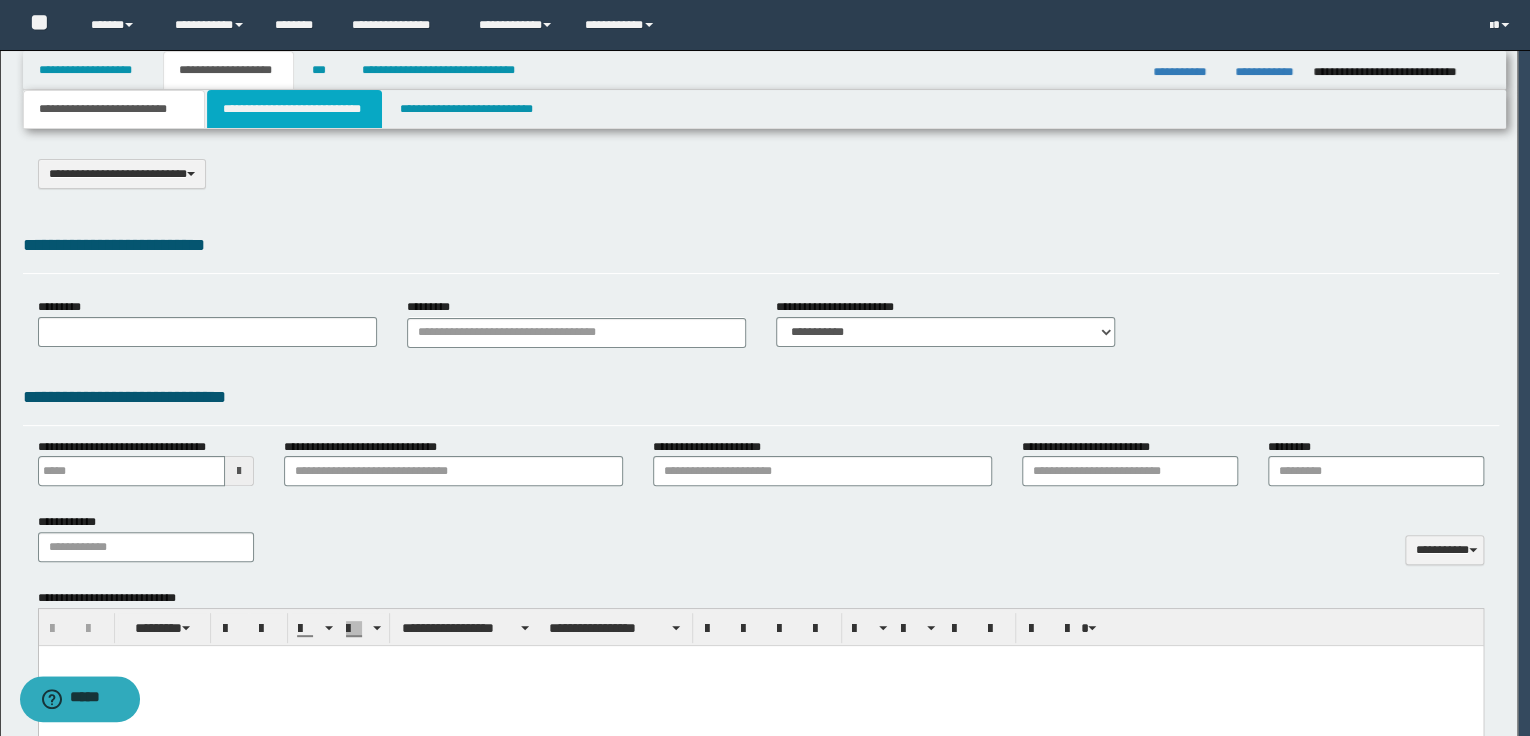 click on "**********" at bounding box center (294, 109) 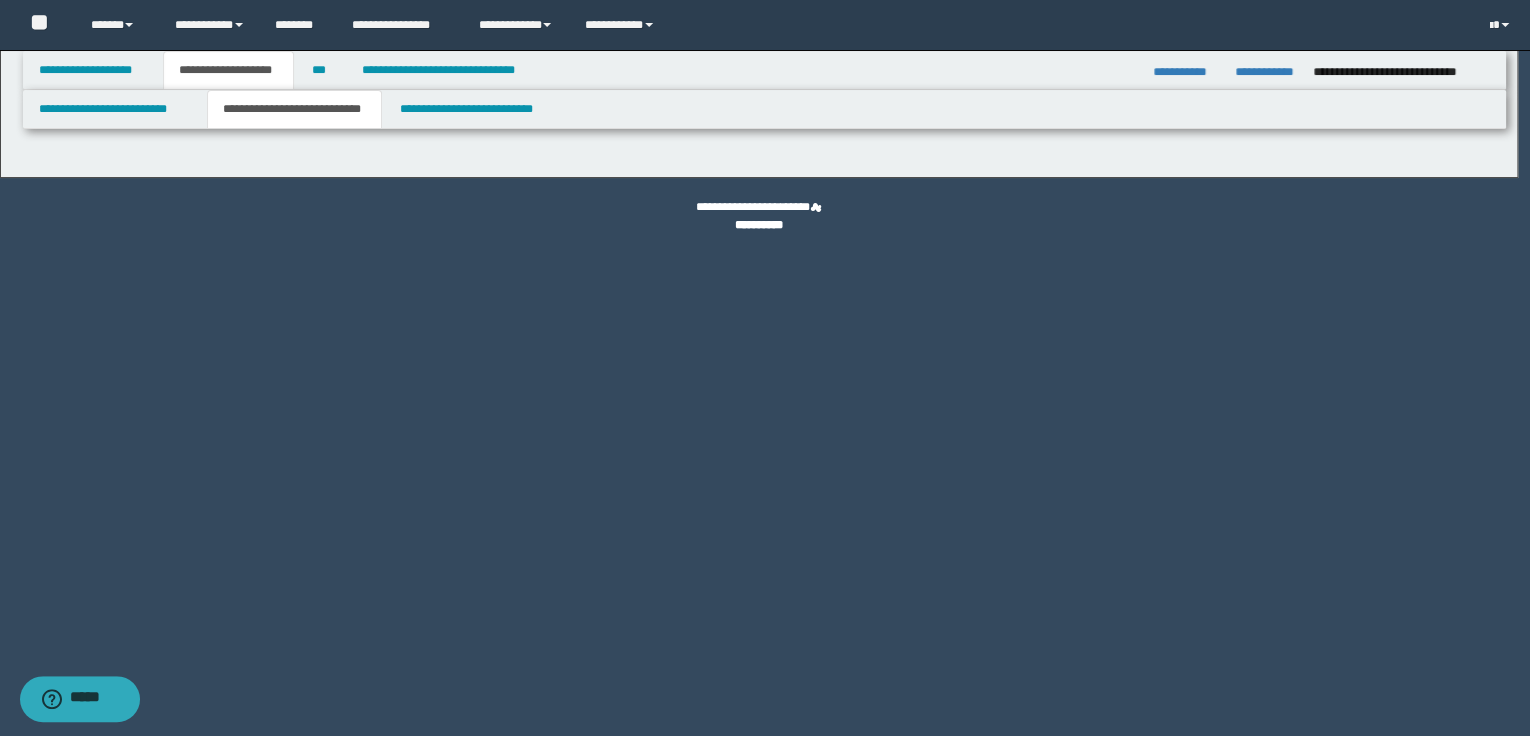 select on "*" 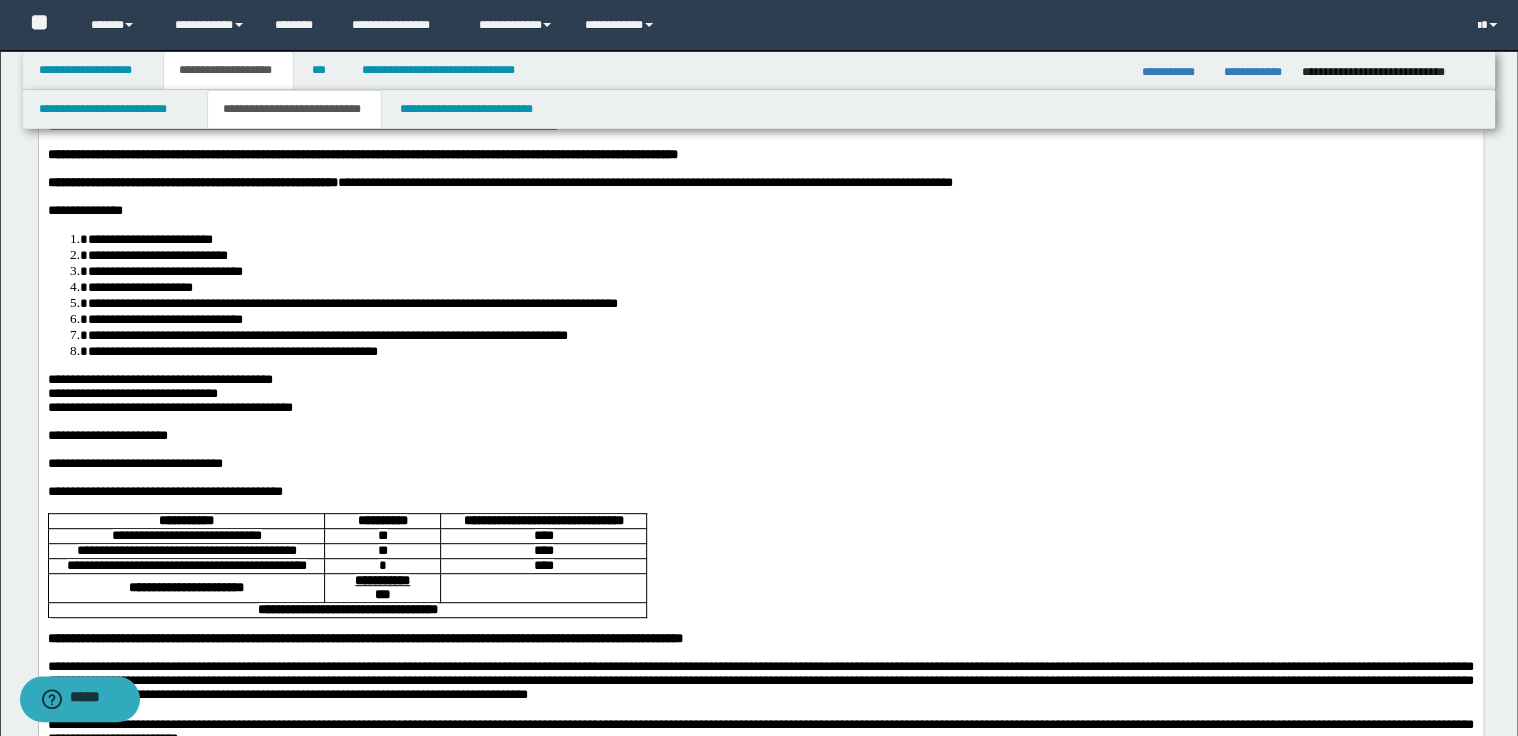 scroll, scrollTop: 0, scrollLeft: 0, axis: both 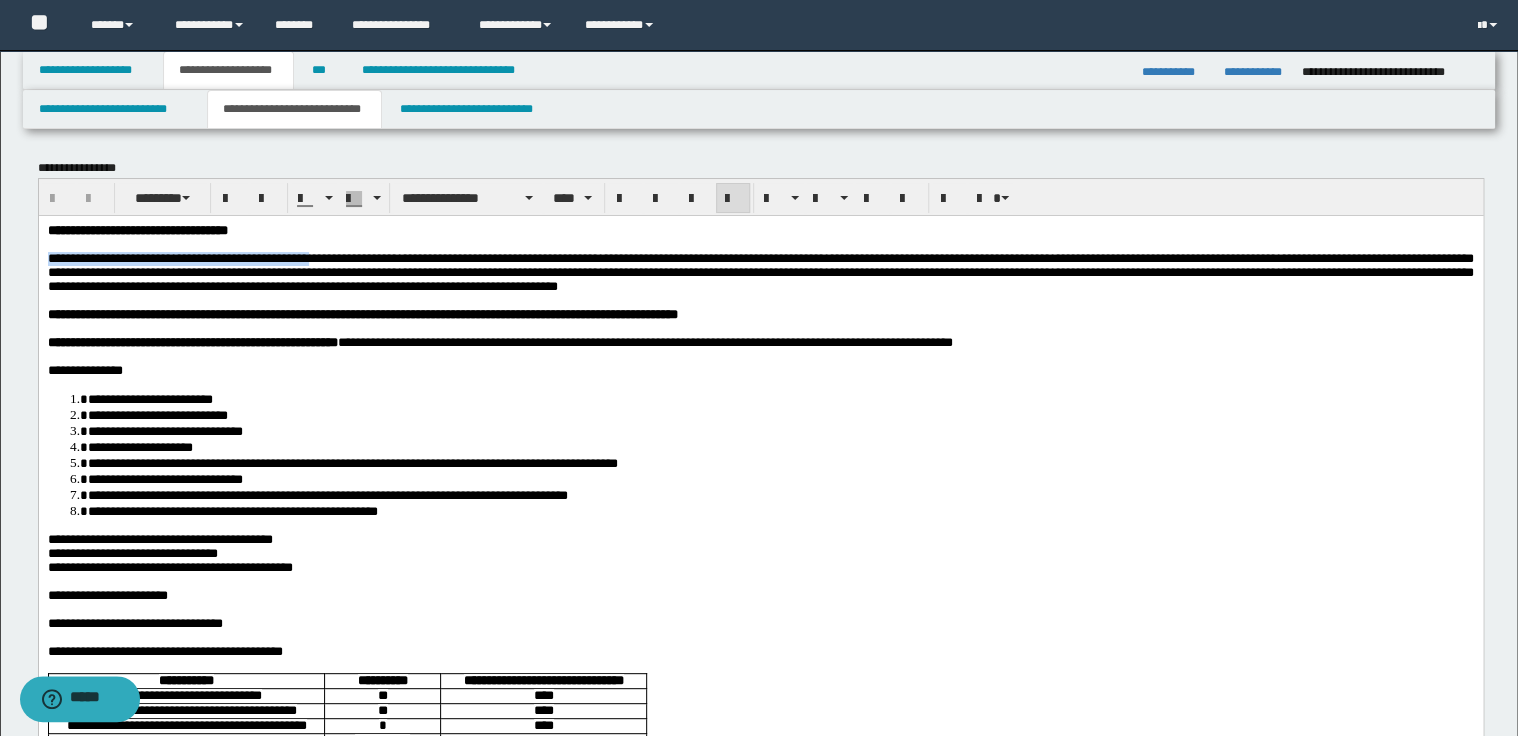drag, startPoint x: 51, startPoint y: 260, endPoint x: 372, endPoint y: 264, distance: 321.02493 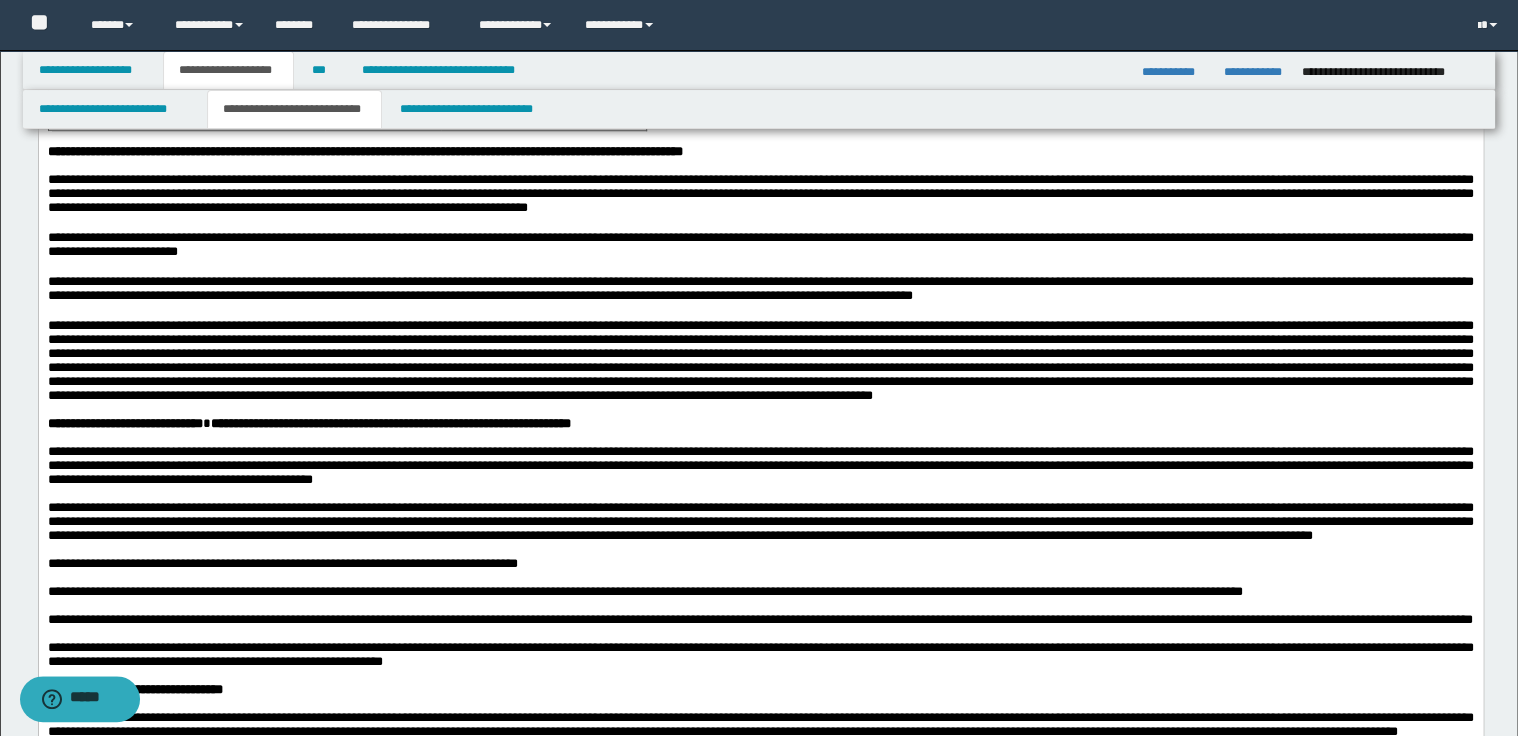 scroll, scrollTop: 800, scrollLeft: 0, axis: vertical 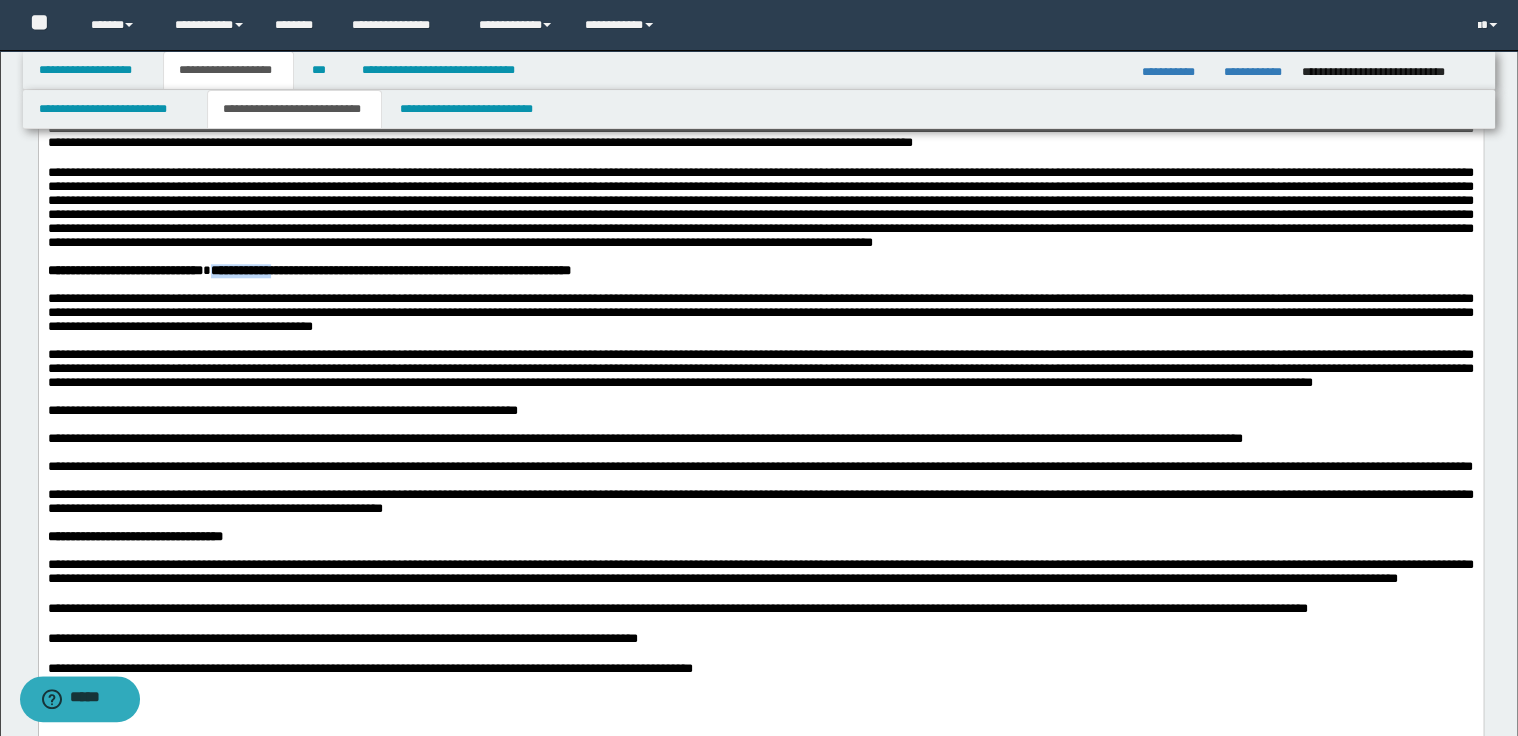 drag, startPoint x: 239, startPoint y: 405, endPoint x: 312, endPoint y: 405, distance: 73 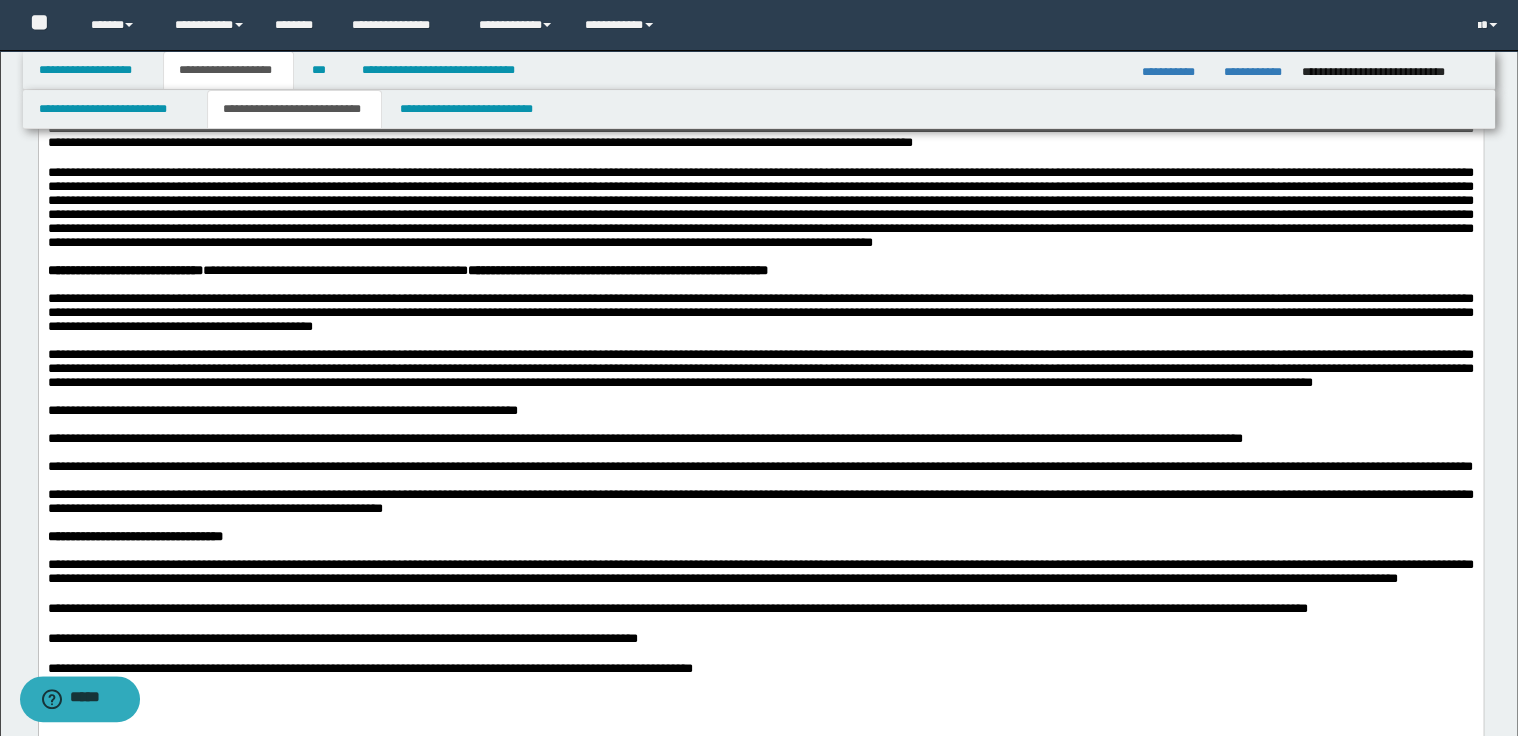 scroll, scrollTop: 880, scrollLeft: 0, axis: vertical 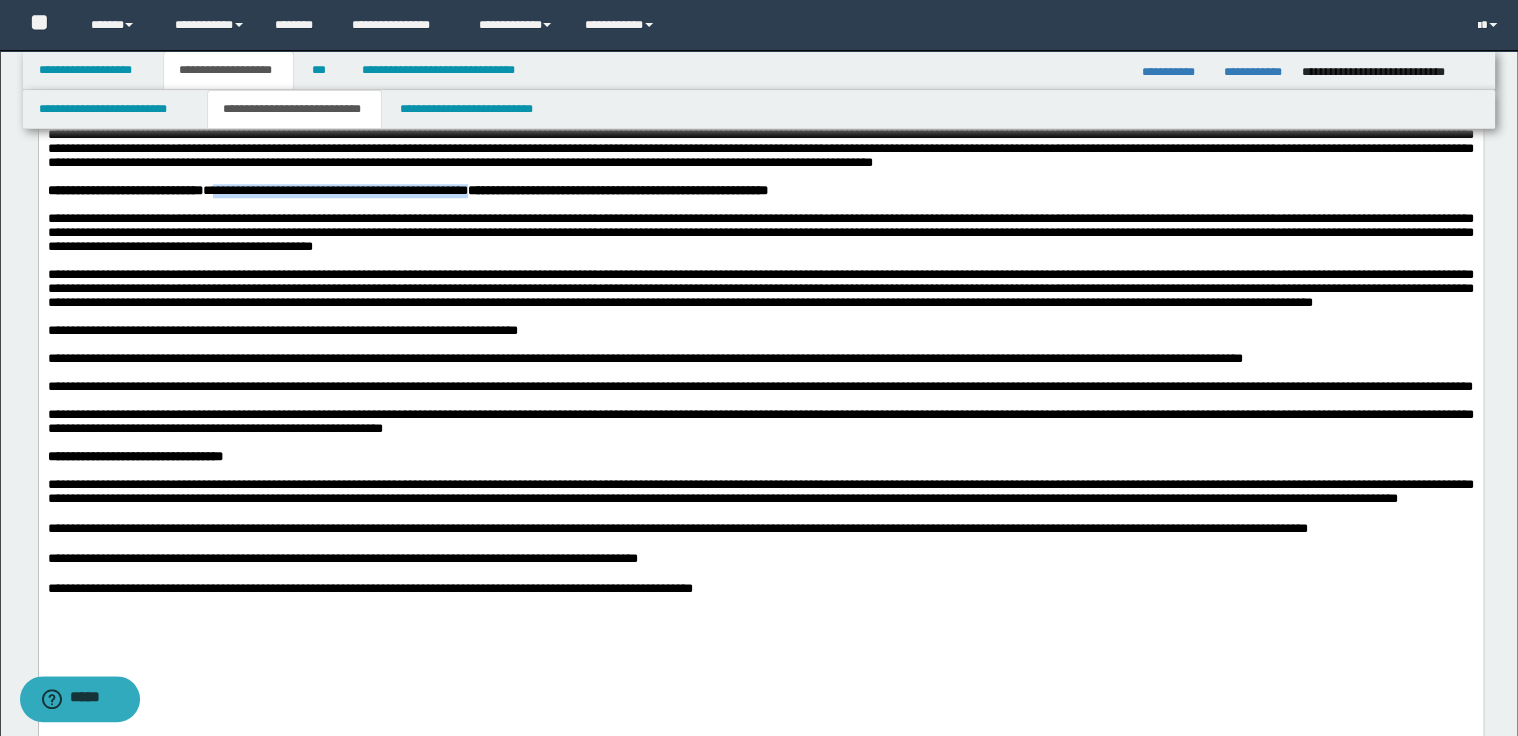 drag, startPoint x: 239, startPoint y: 324, endPoint x: 560, endPoint y: 329, distance: 321.03894 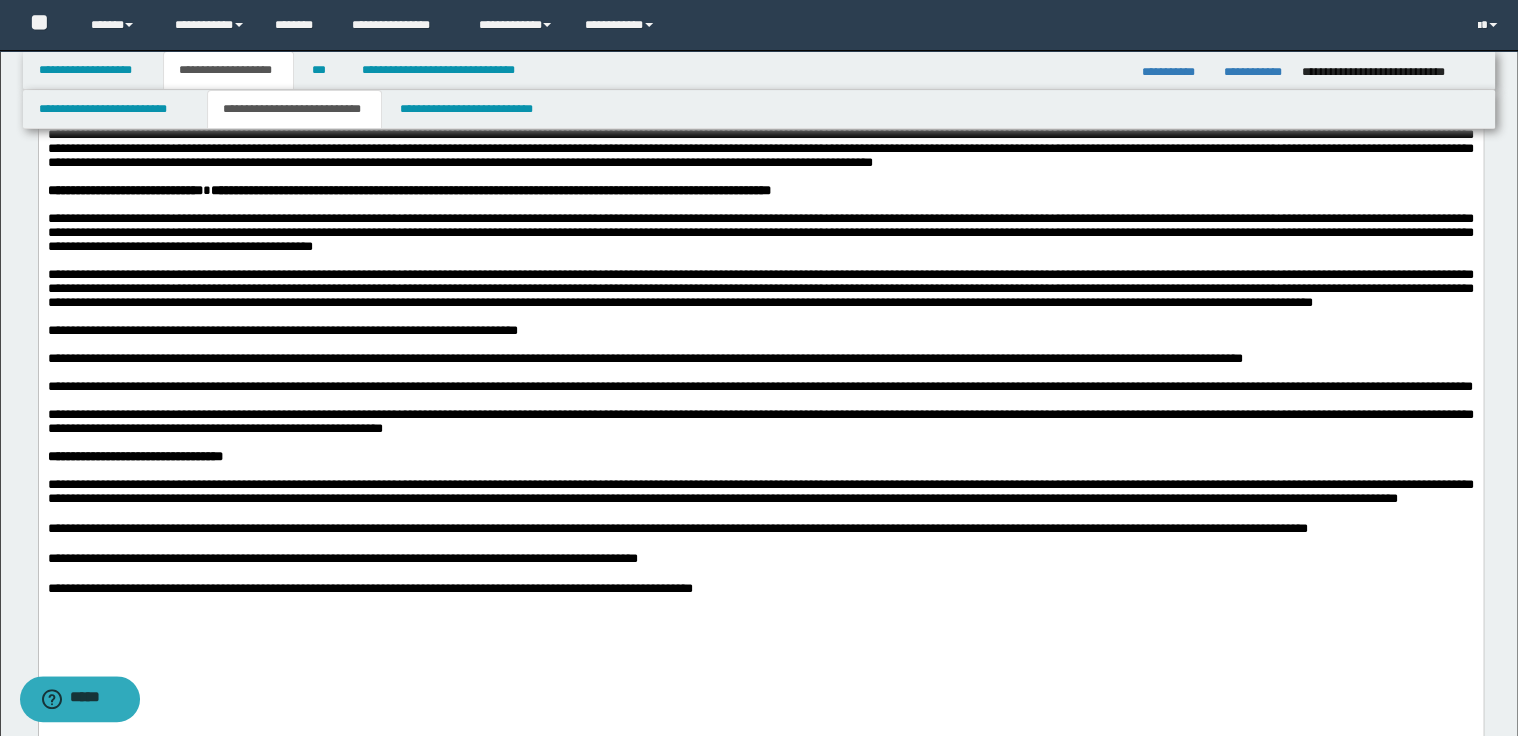 click at bounding box center [772, 205] 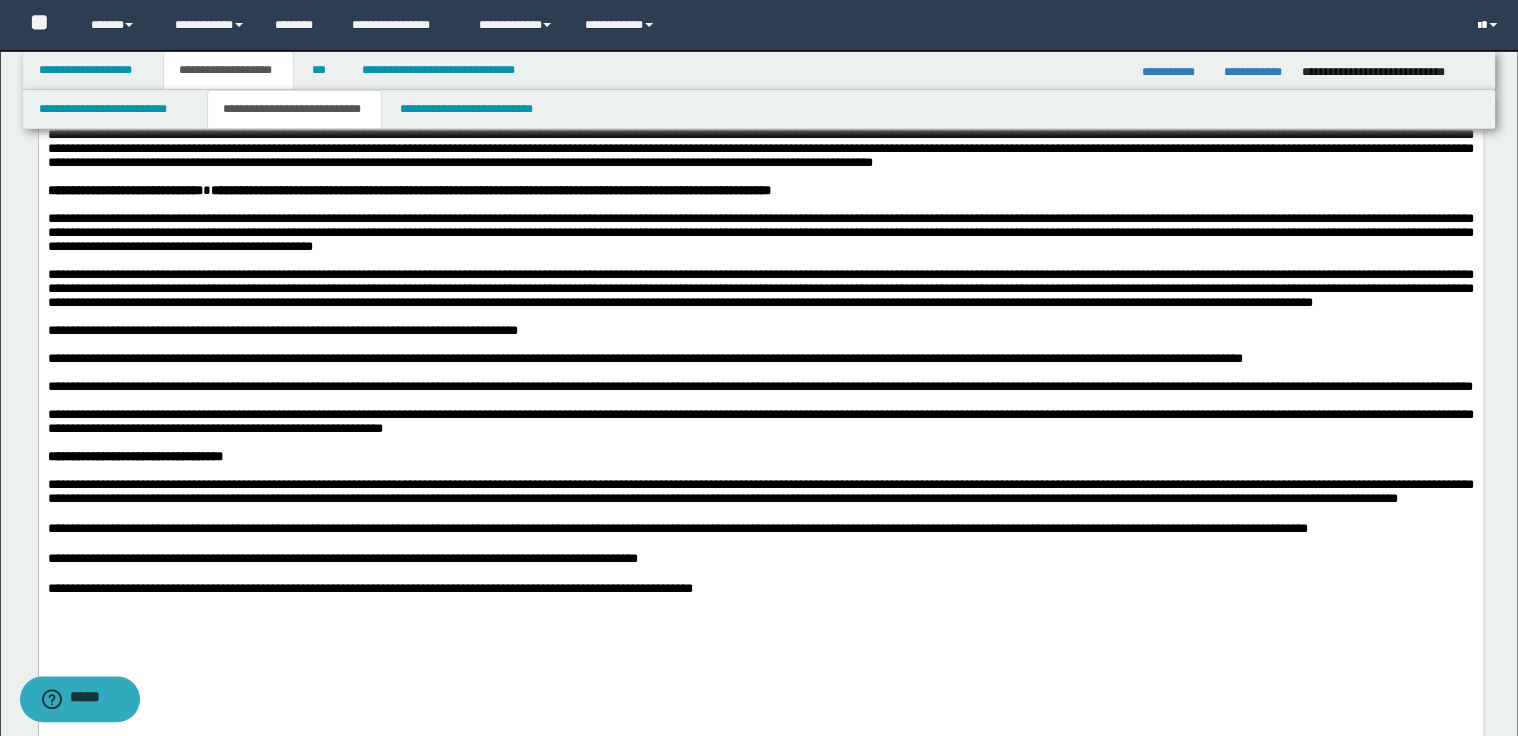 click at bounding box center [1489, 25] 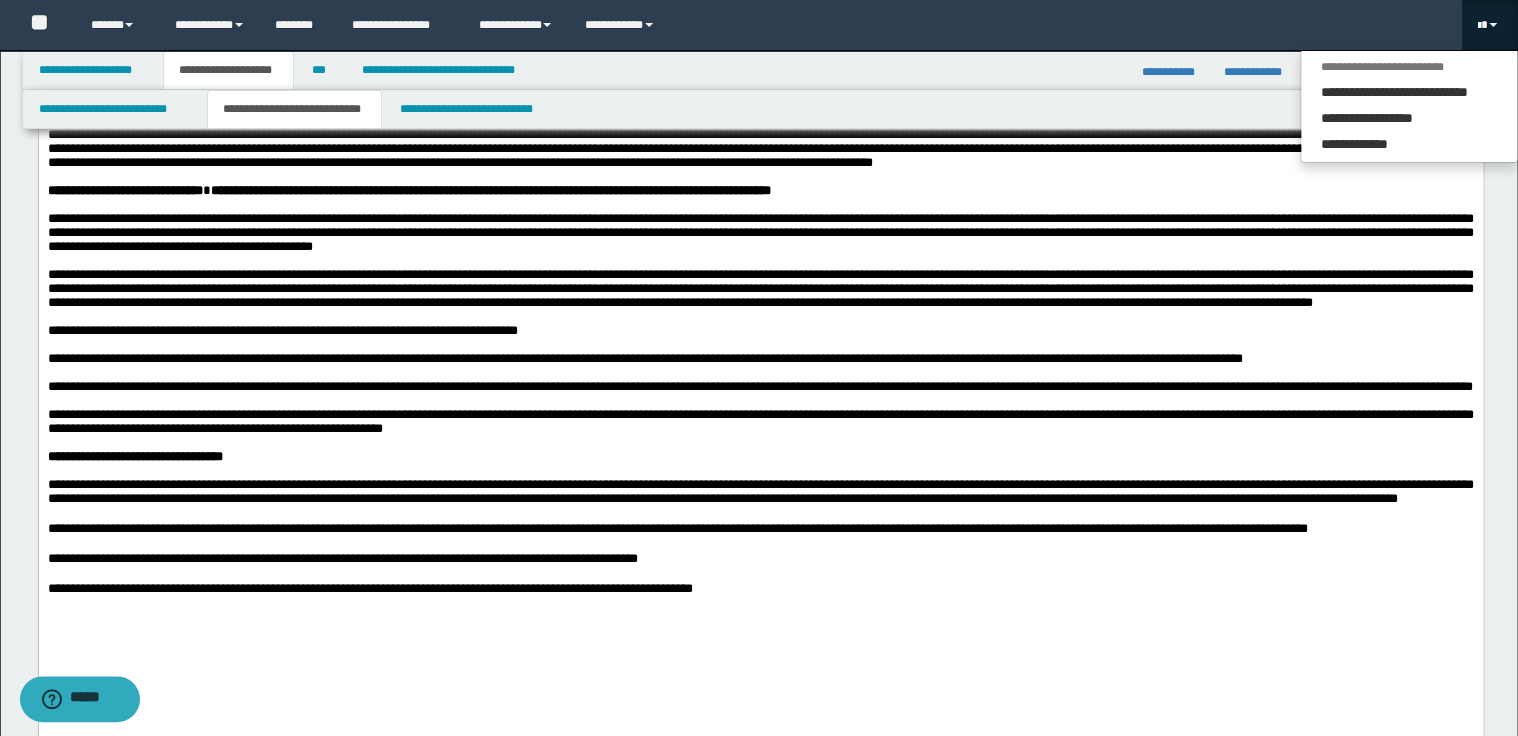 drag, startPoint x: 1329, startPoint y: 31, endPoint x: 1240, endPoint y: 44, distance: 89.94443 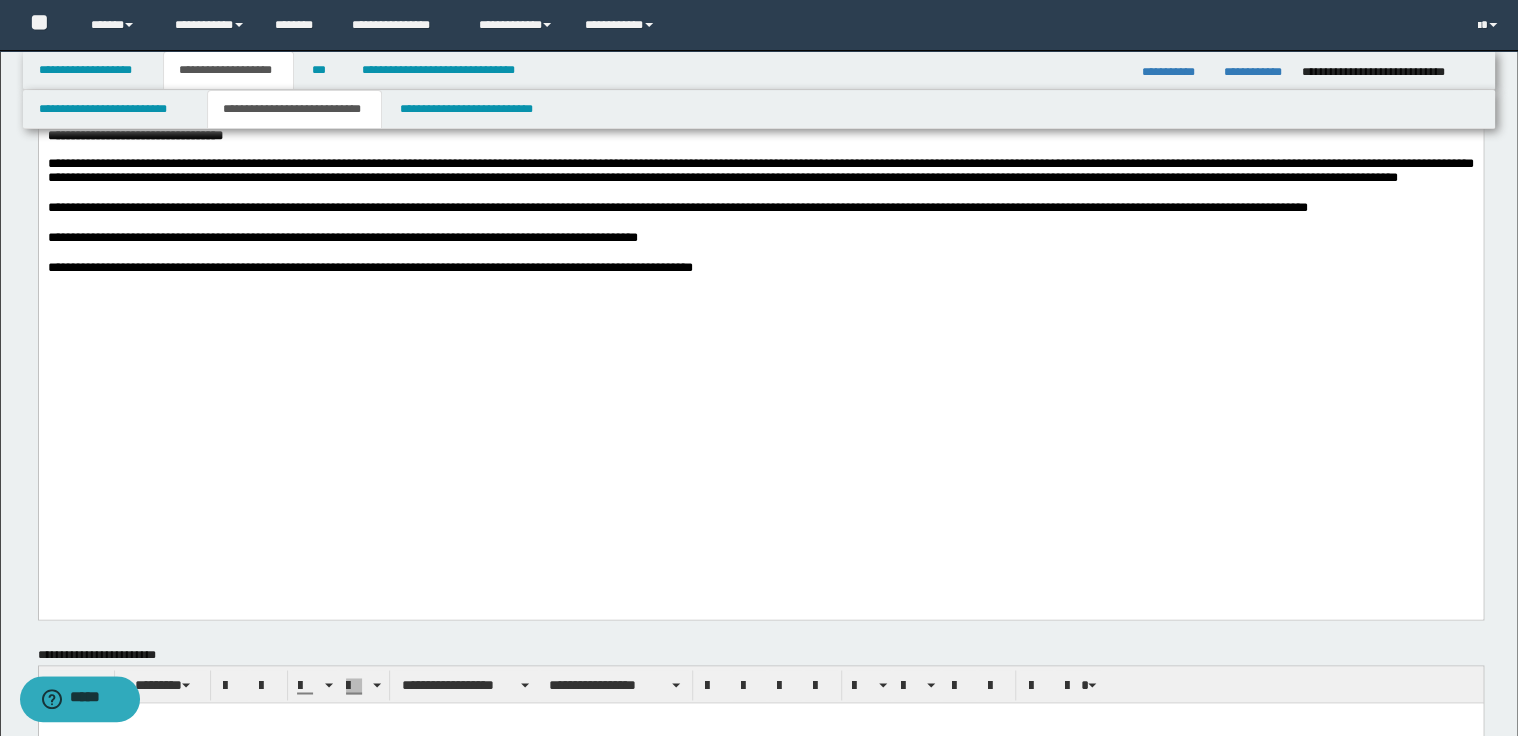 scroll, scrollTop: 1280, scrollLeft: 0, axis: vertical 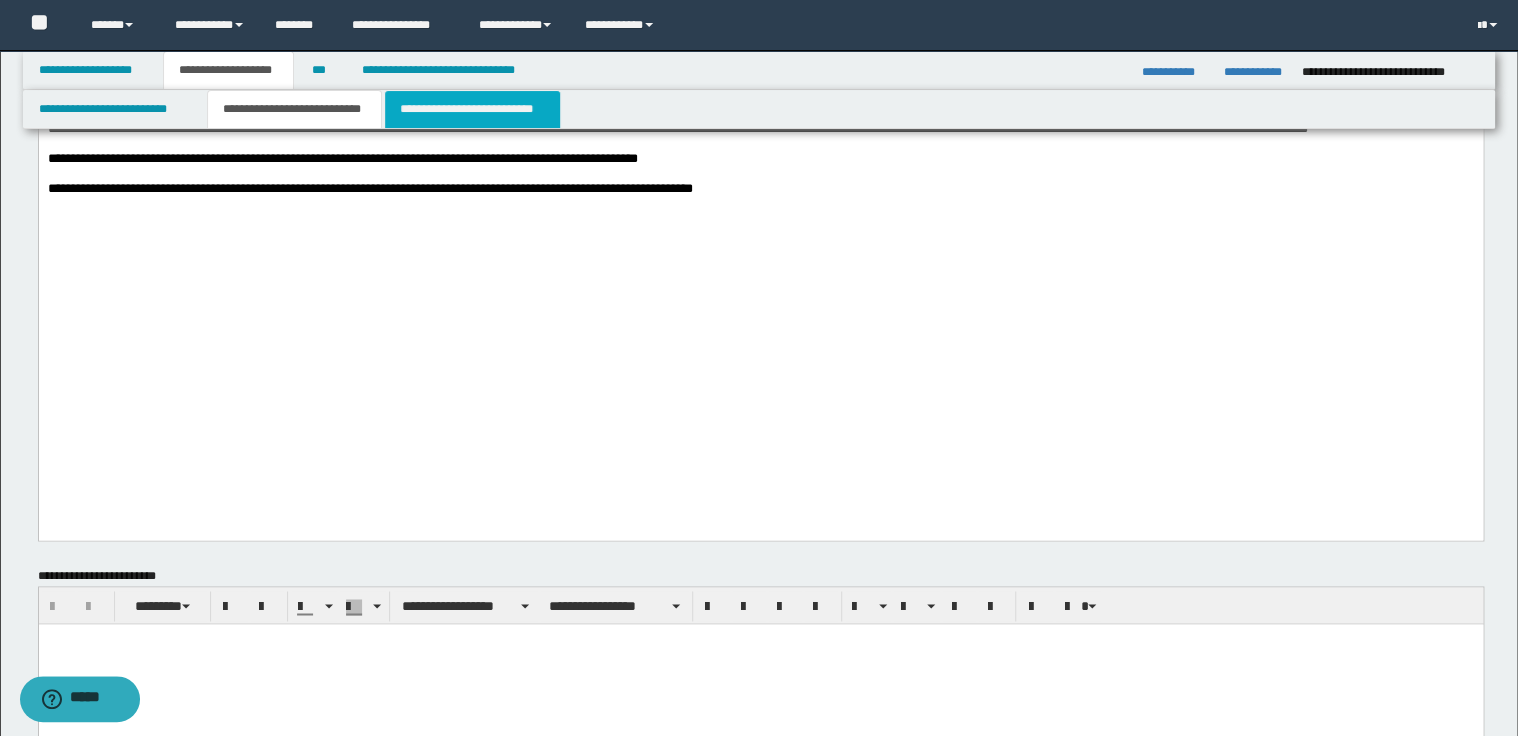 click on "**********" at bounding box center (472, 109) 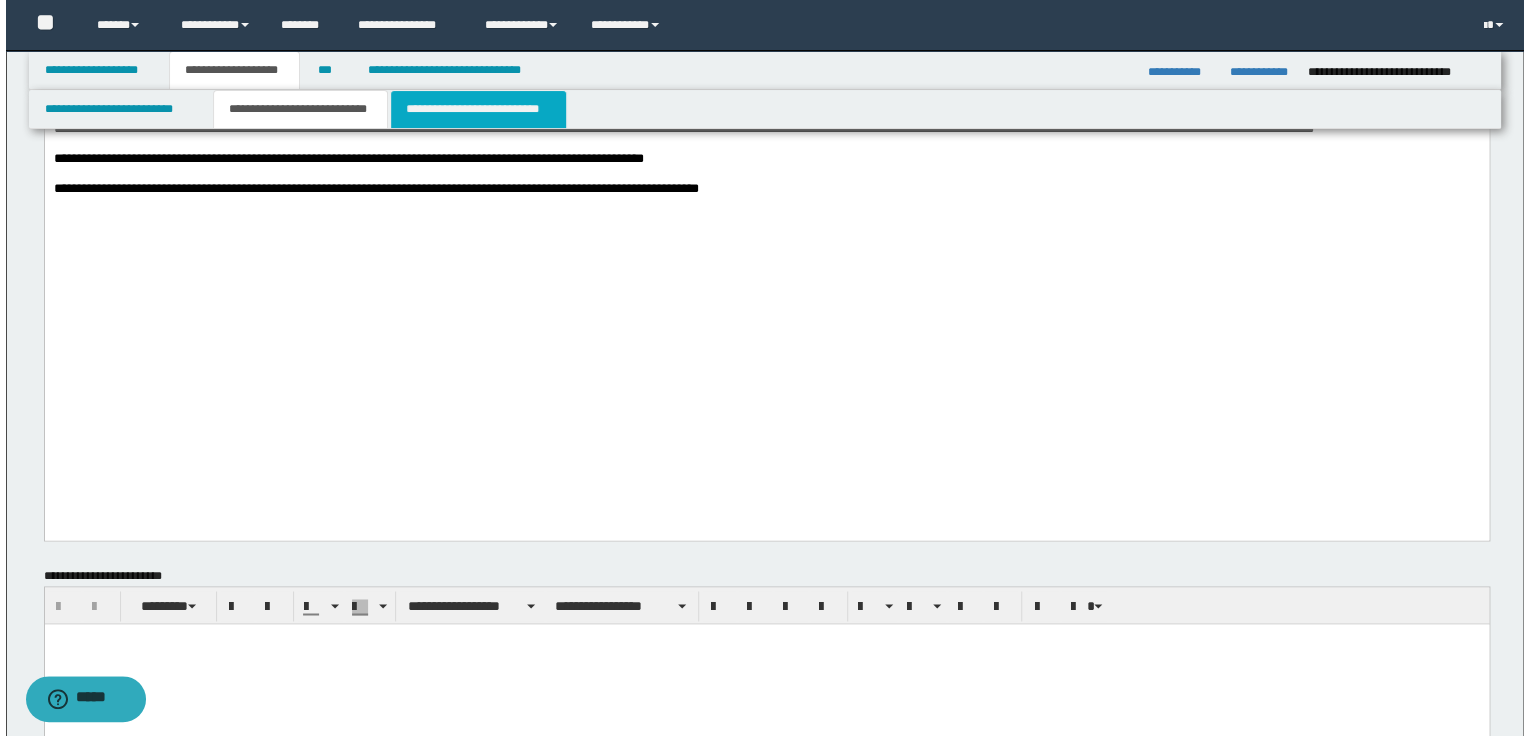 scroll, scrollTop: 0, scrollLeft: 0, axis: both 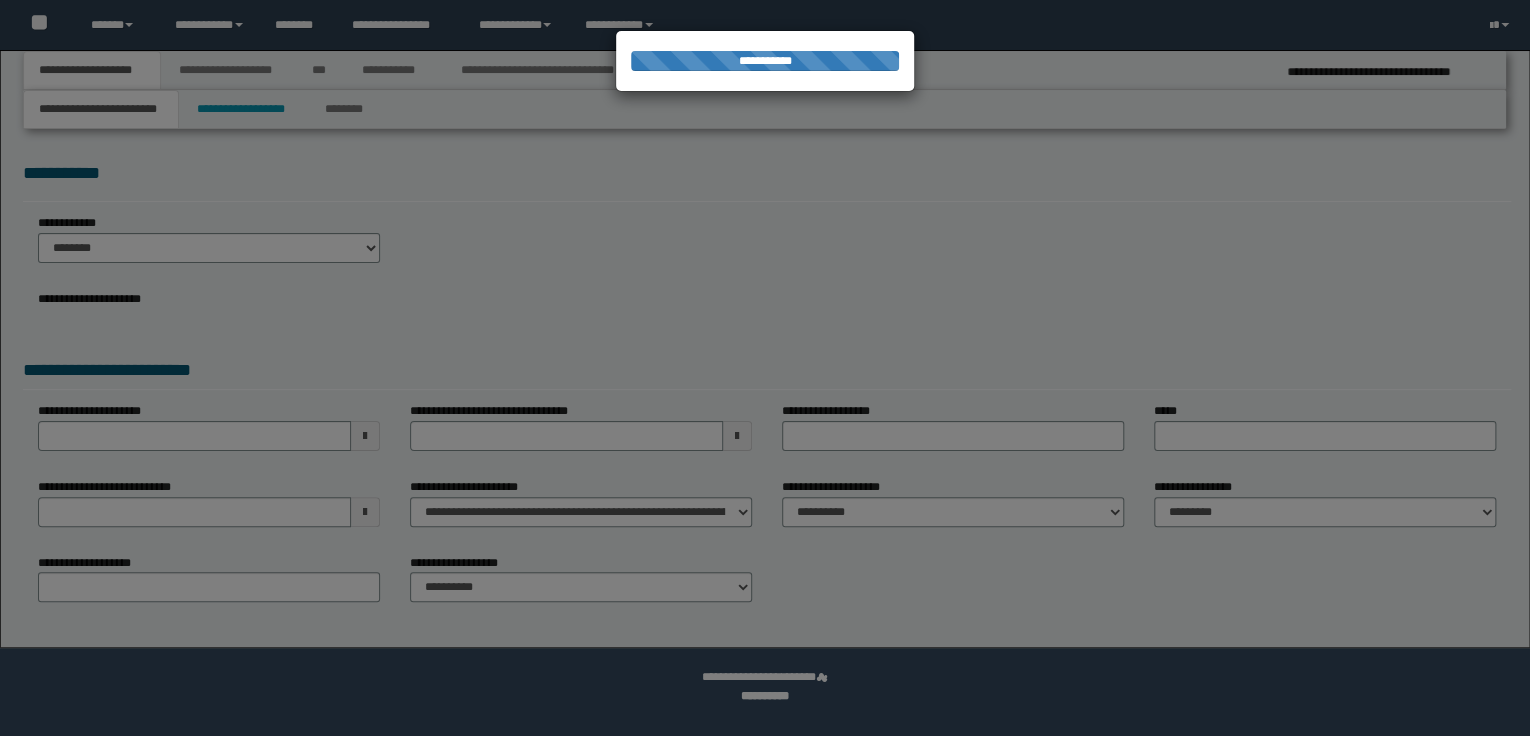 select on "*" 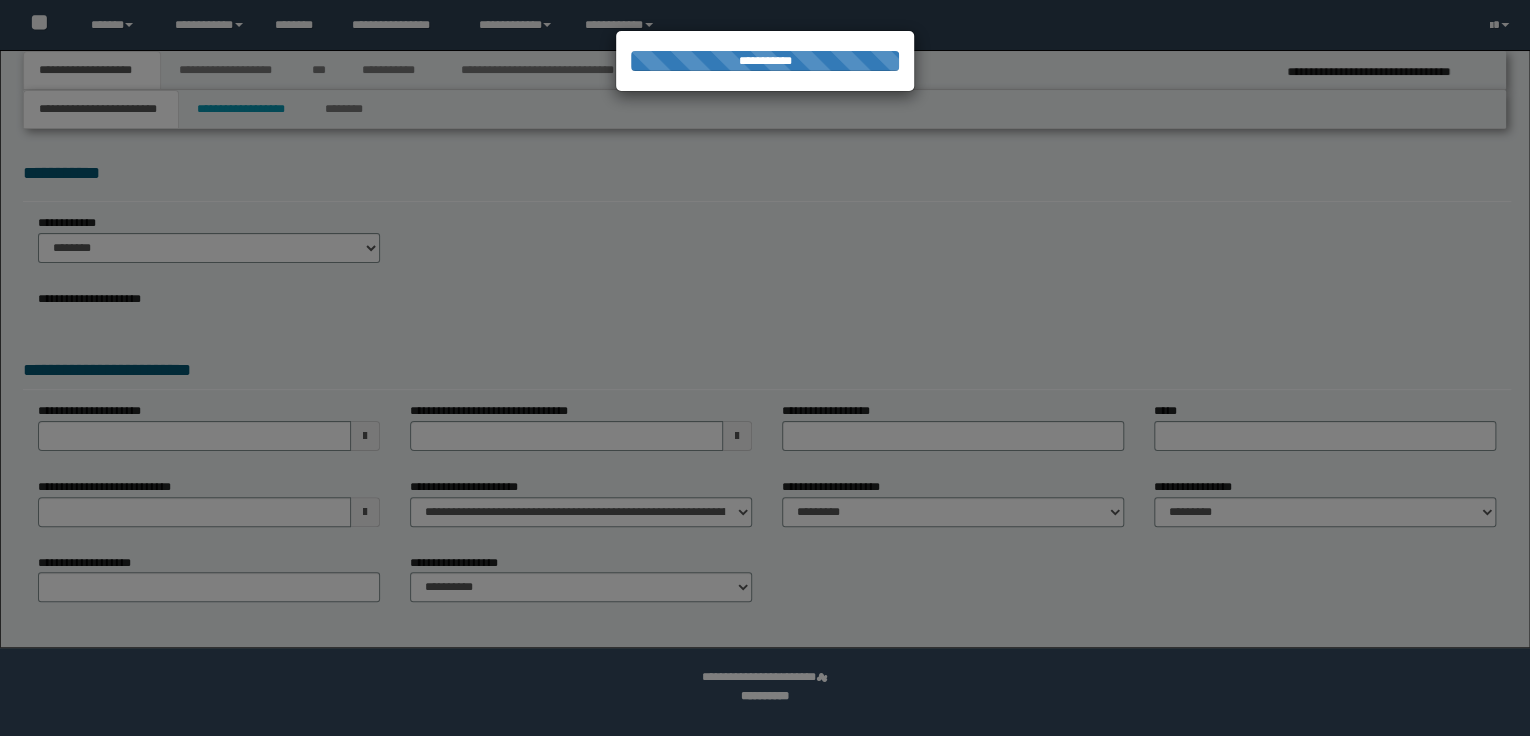type on "*******" 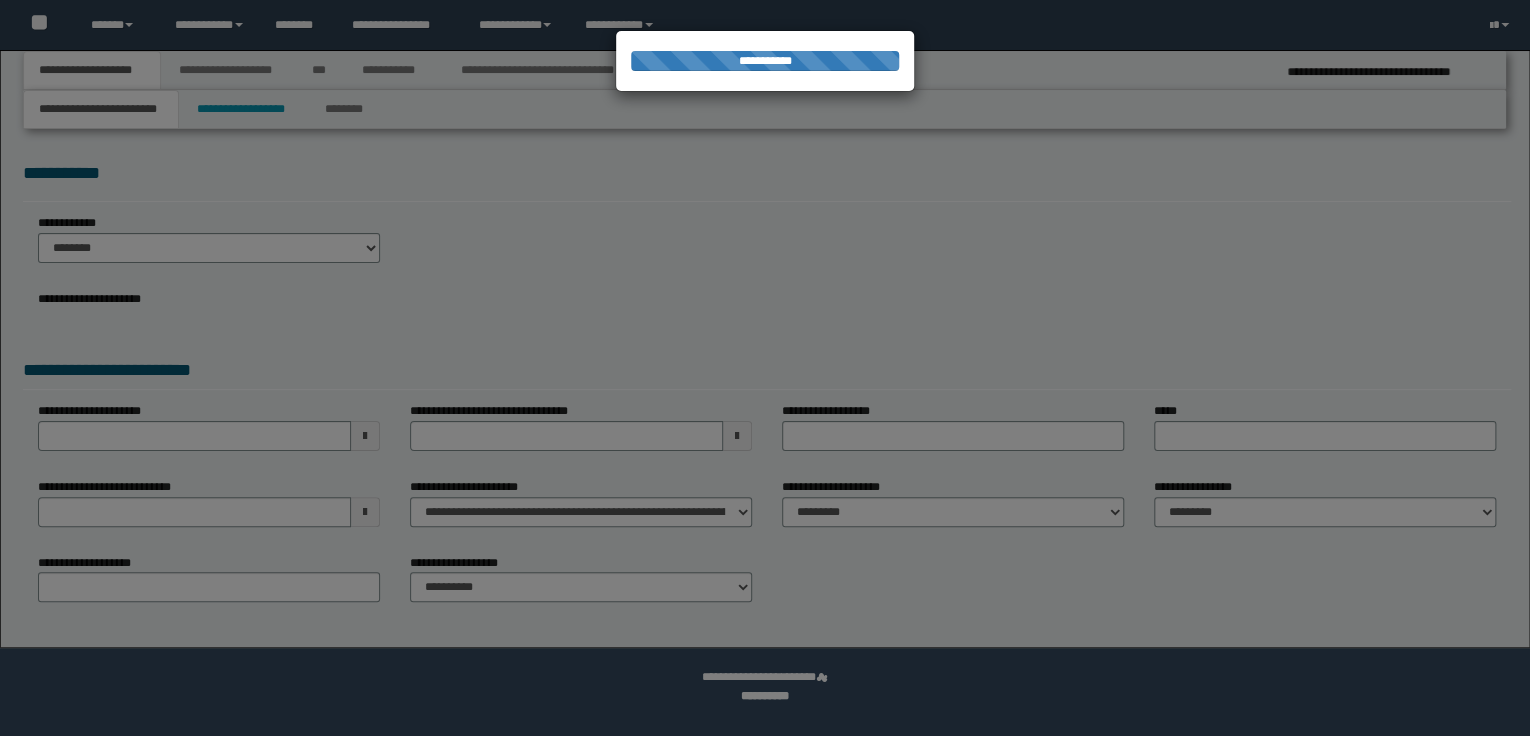 scroll, scrollTop: 0, scrollLeft: 0, axis: both 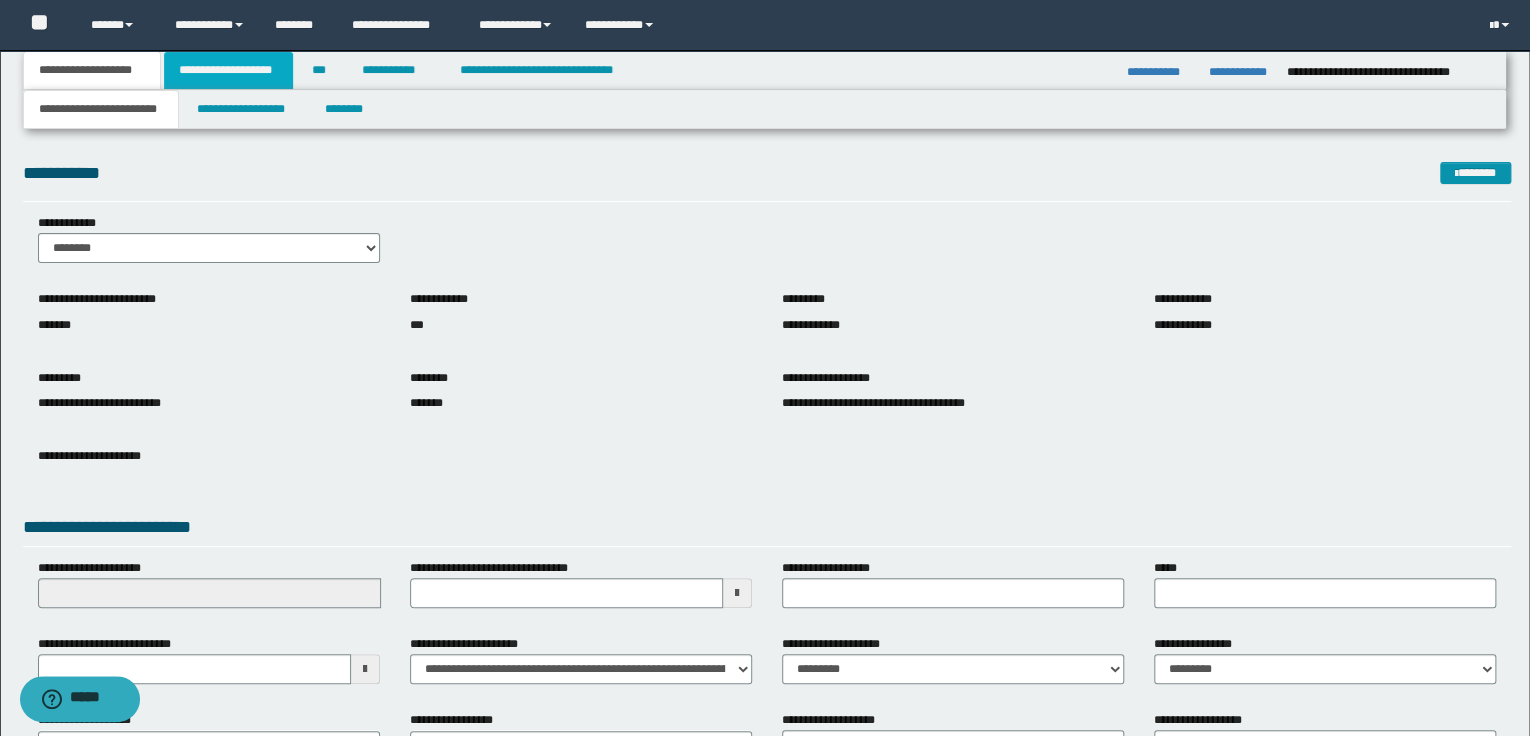 click on "**********" at bounding box center (228, 70) 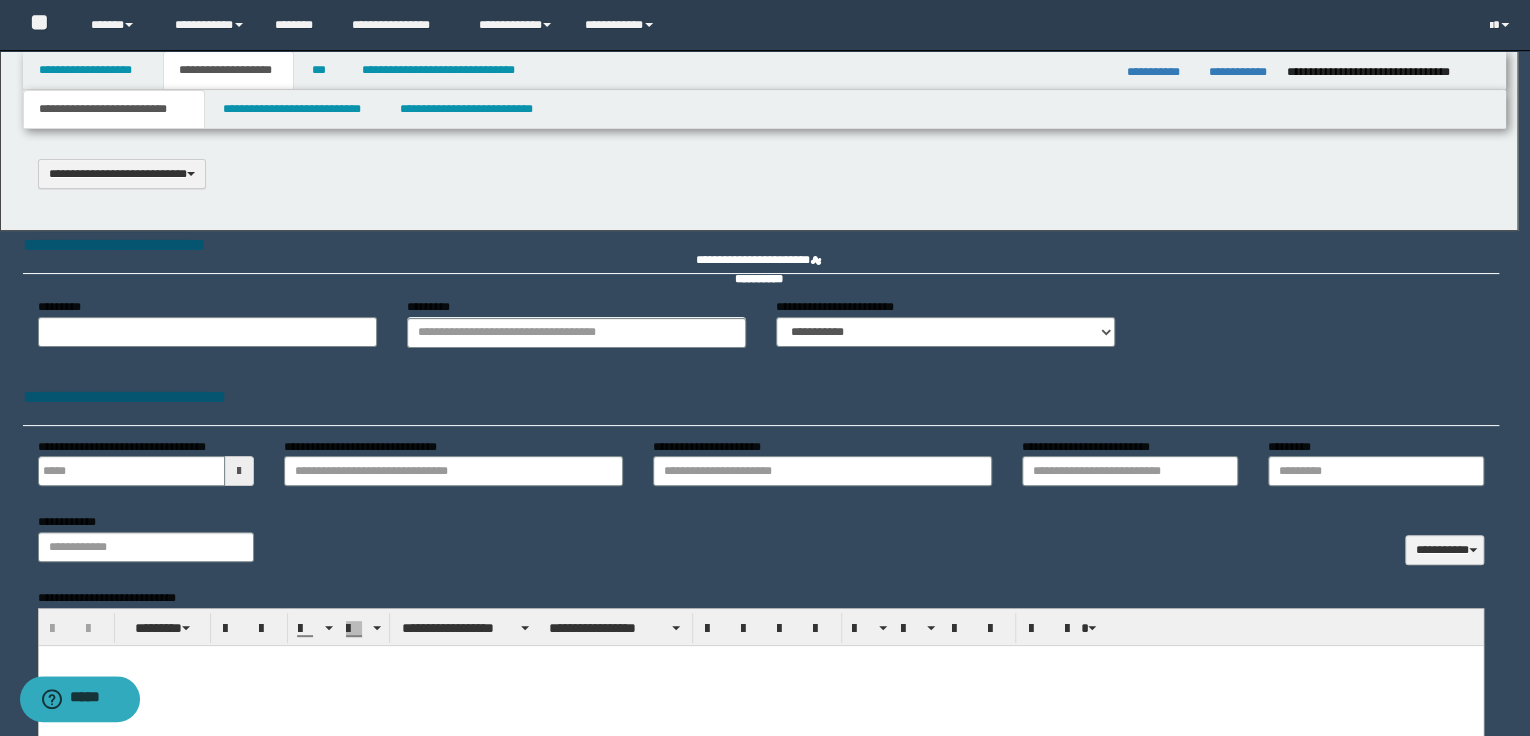 select on "*" 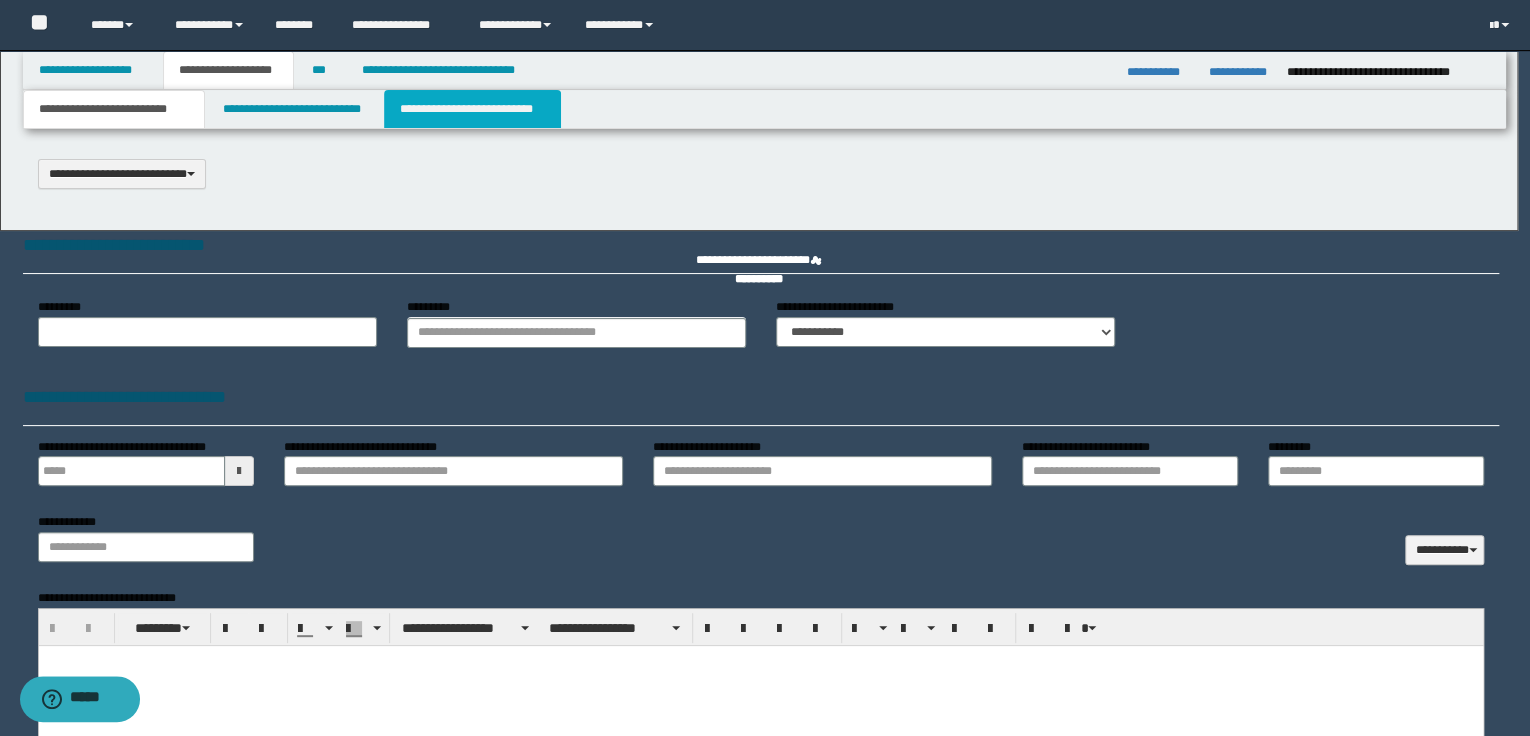 scroll, scrollTop: 0, scrollLeft: 0, axis: both 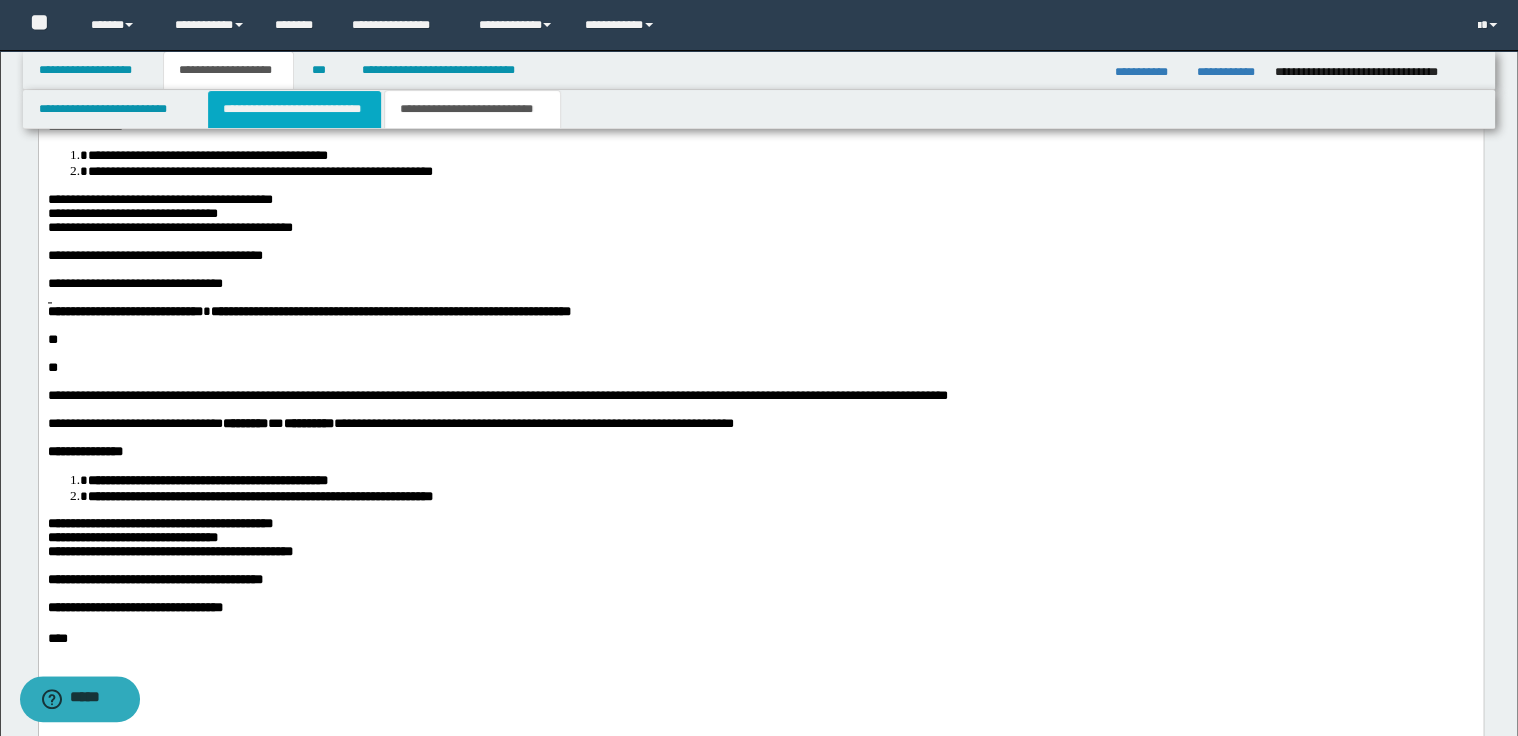 click on "**********" at bounding box center [294, 109] 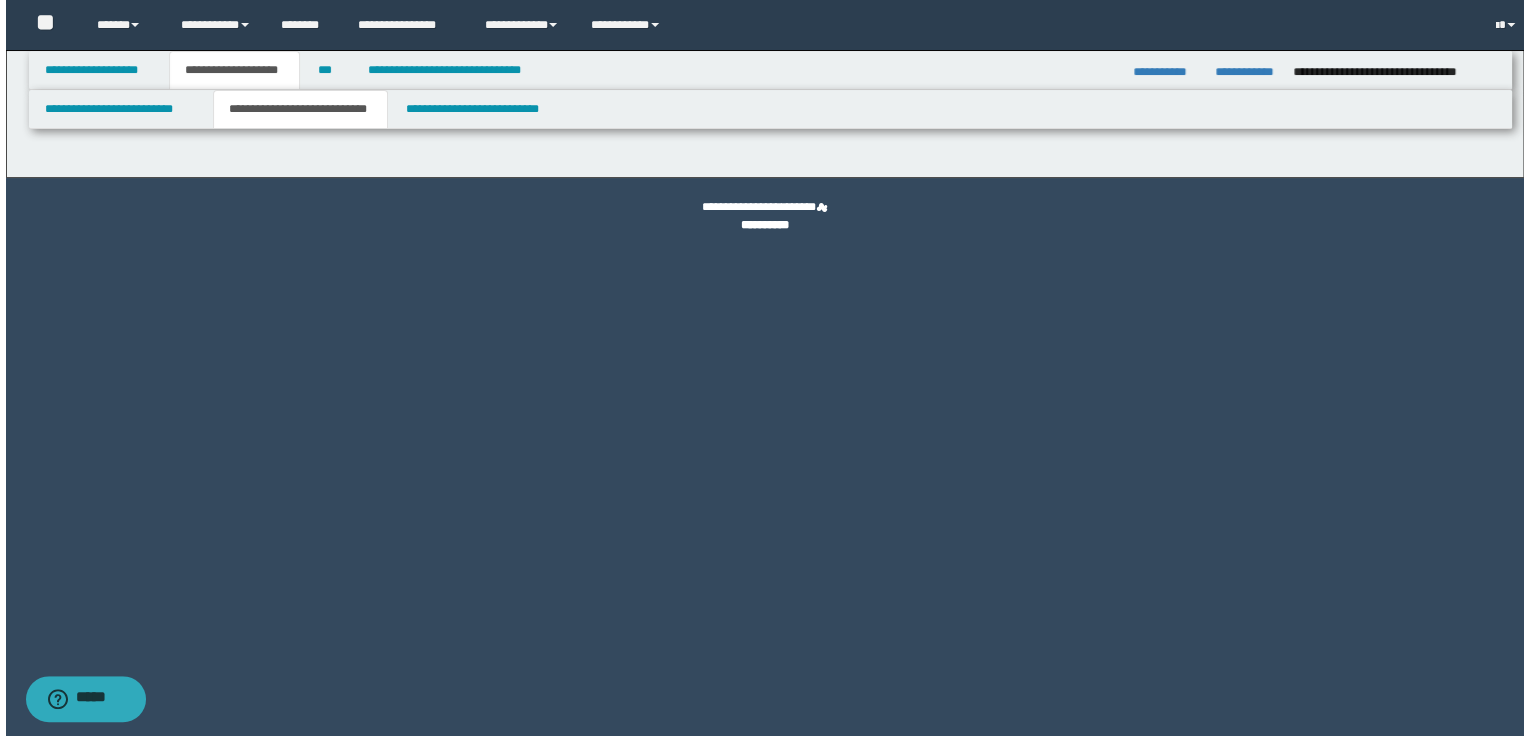 scroll, scrollTop: 0, scrollLeft: 0, axis: both 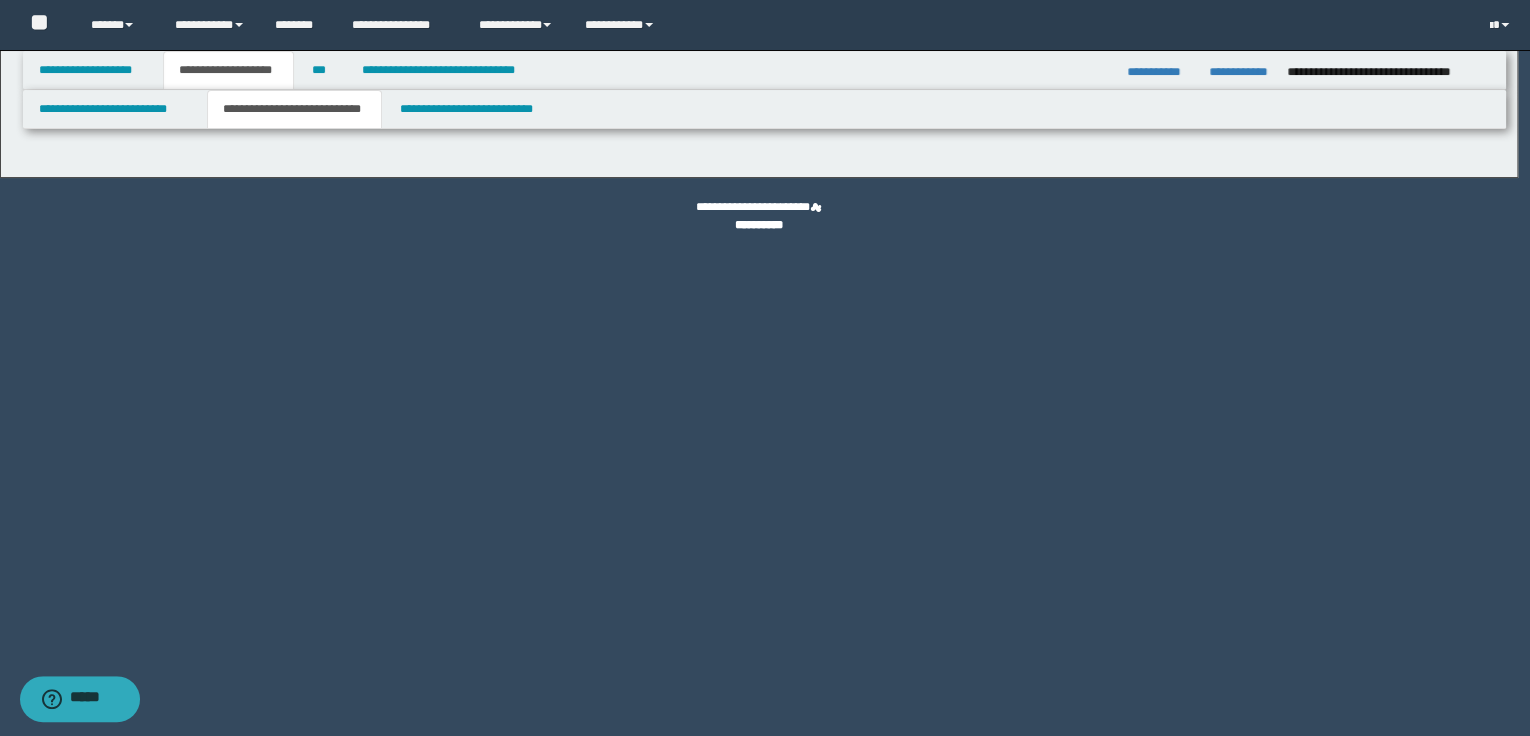 select on "*" 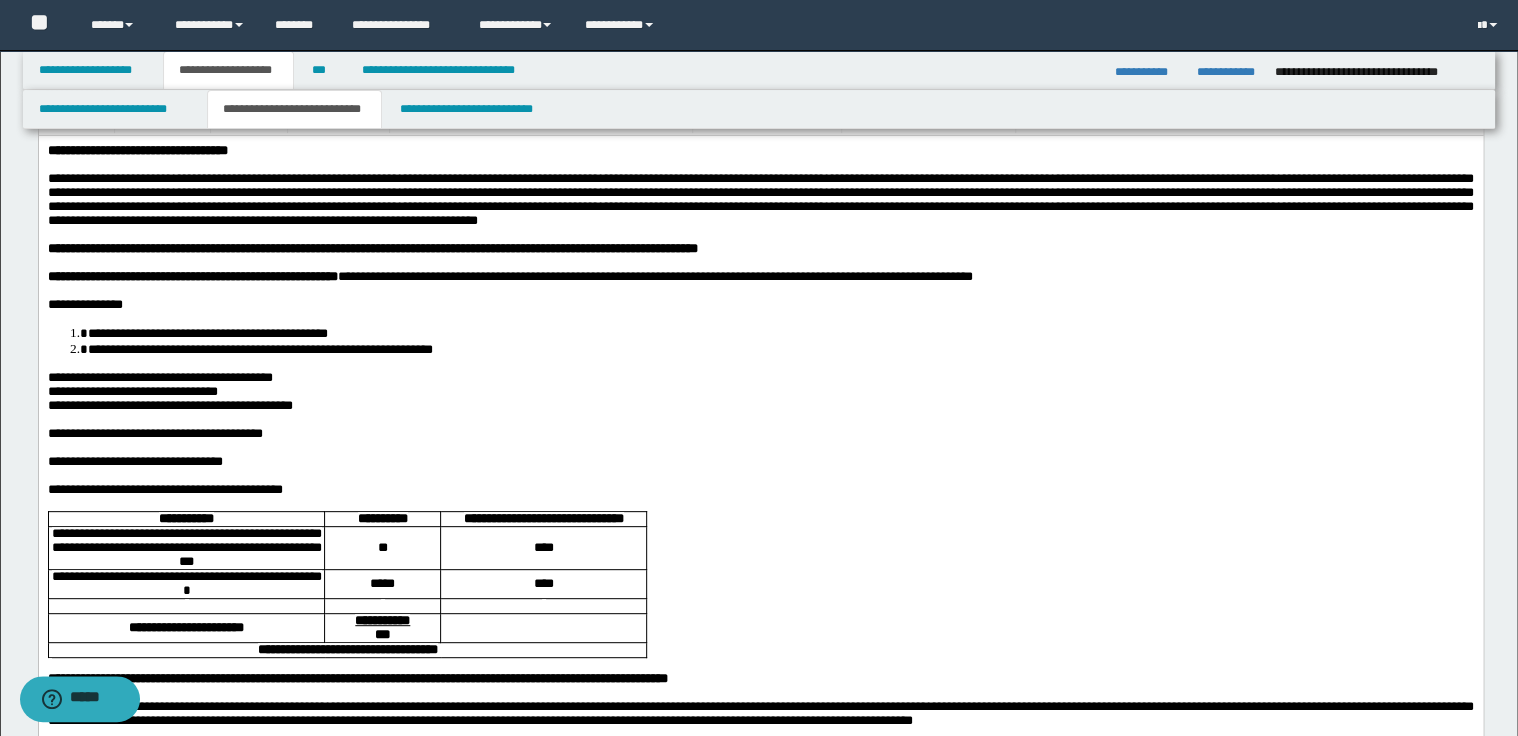 scroll, scrollTop: 0, scrollLeft: 0, axis: both 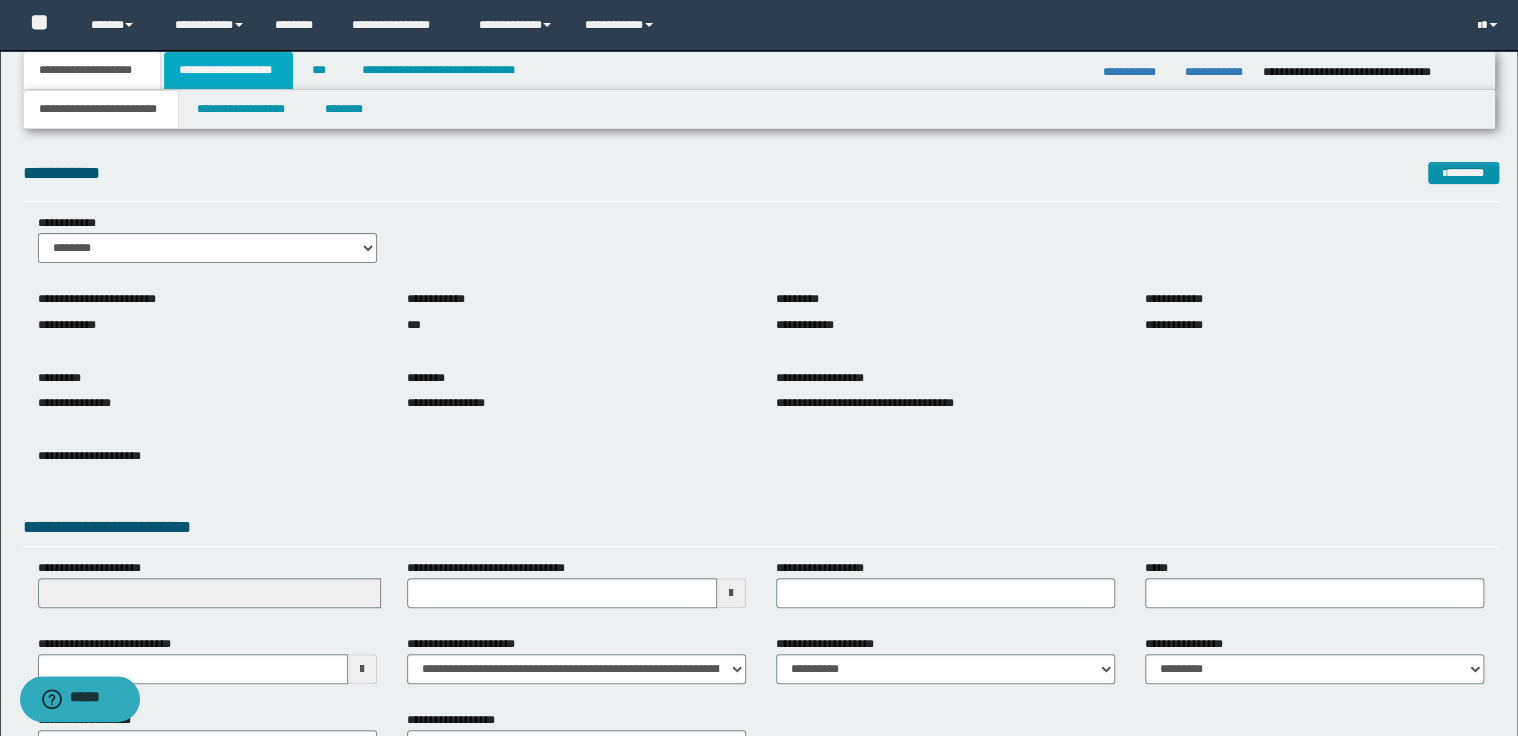 click on "**********" at bounding box center (228, 70) 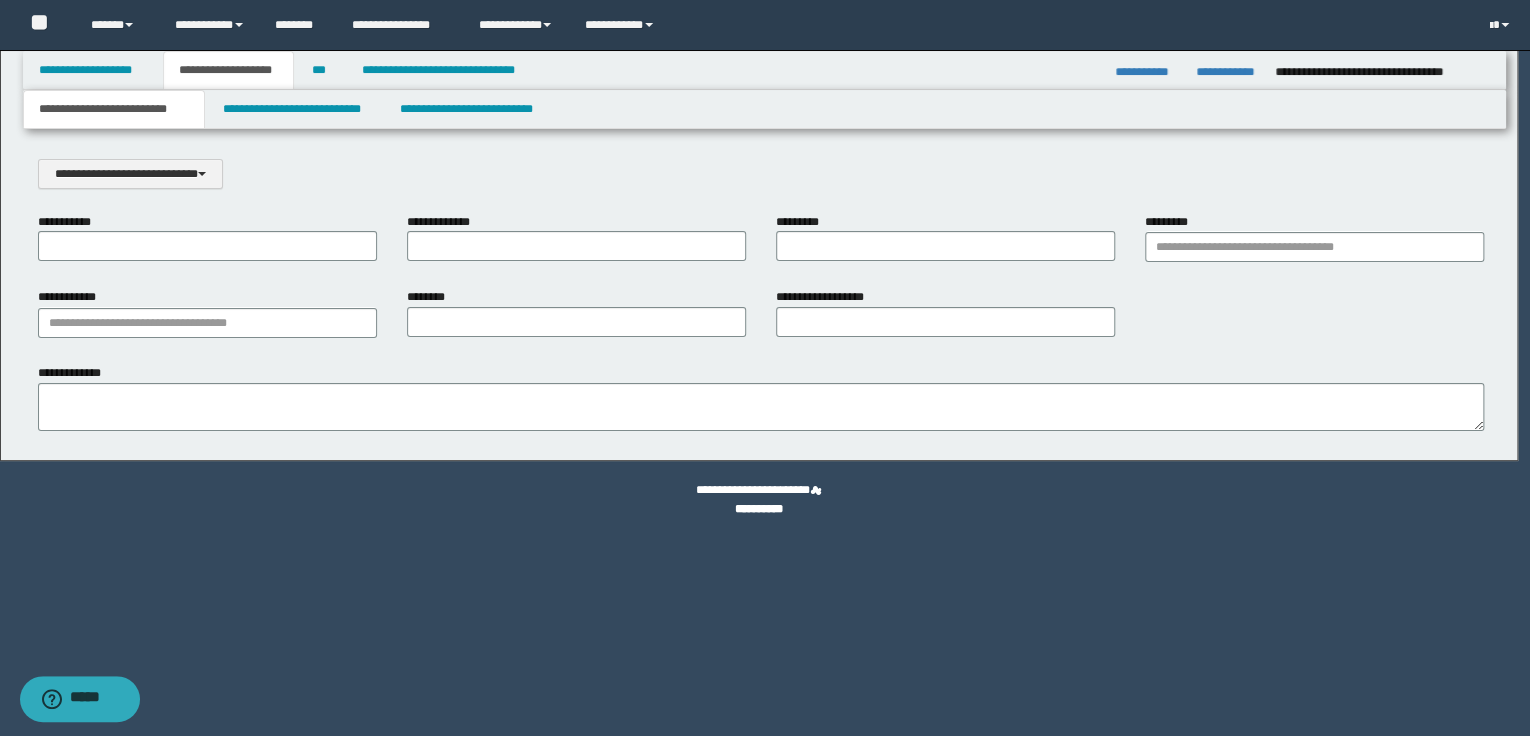 scroll, scrollTop: 0, scrollLeft: 0, axis: both 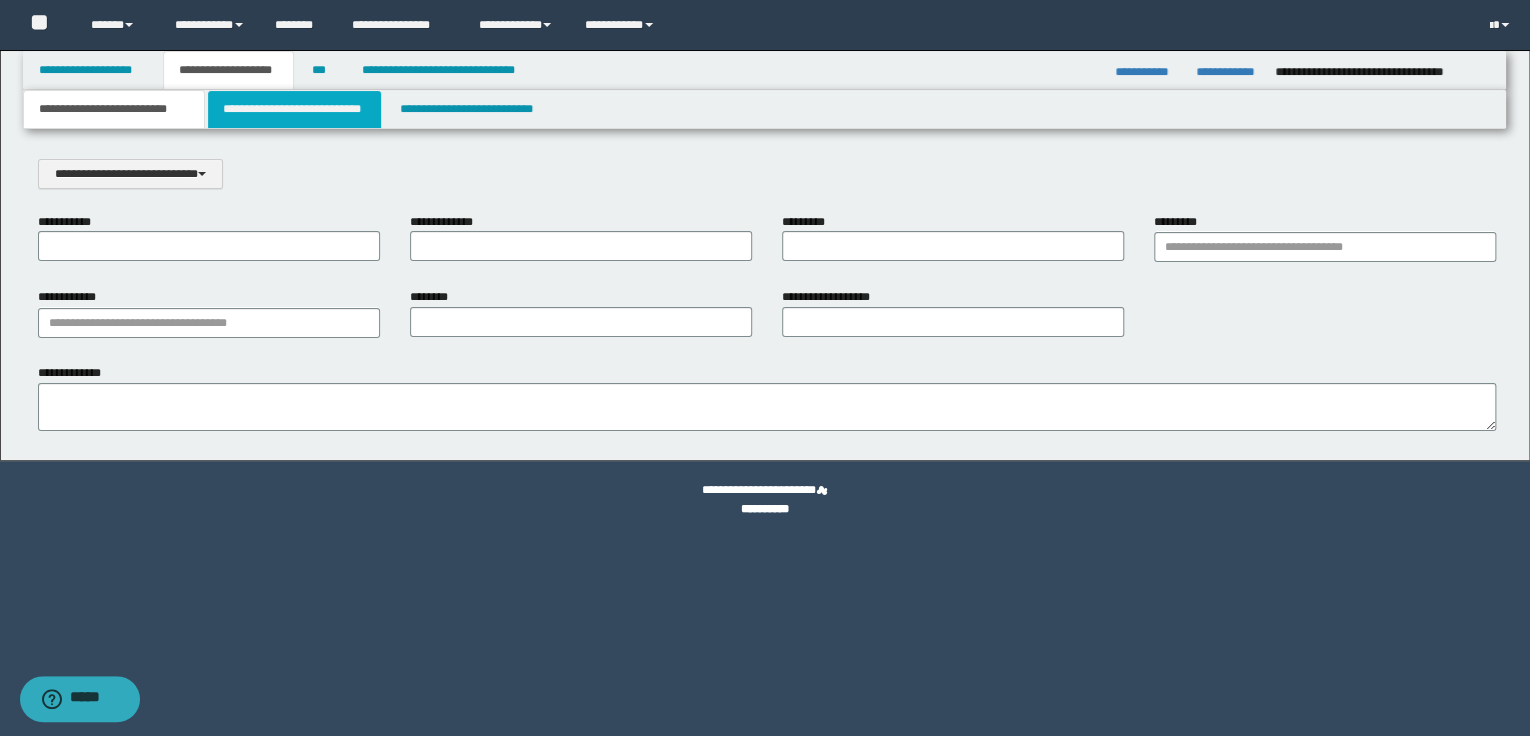 click on "**********" at bounding box center [294, 109] 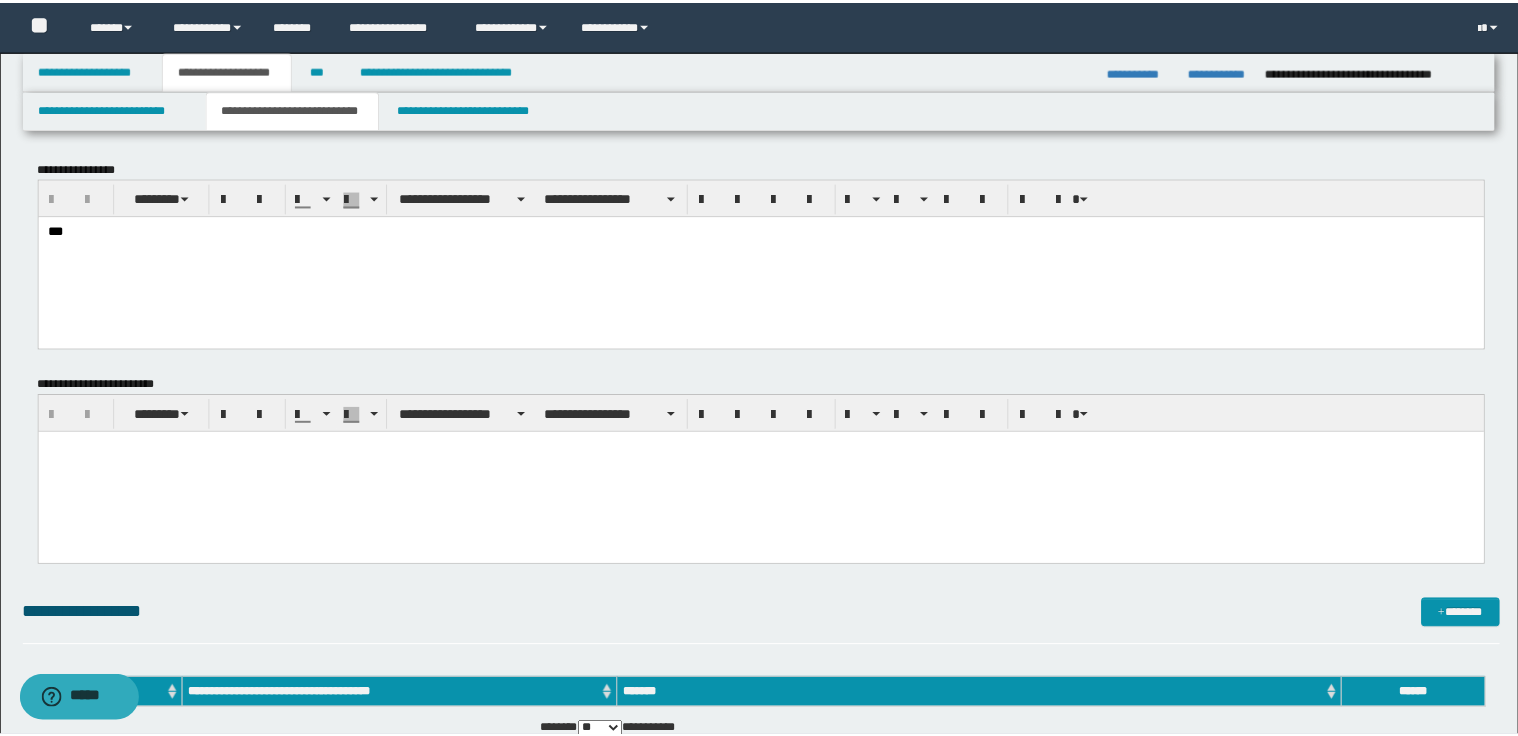 scroll, scrollTop: 0, scrollLeft: 0, axis: both 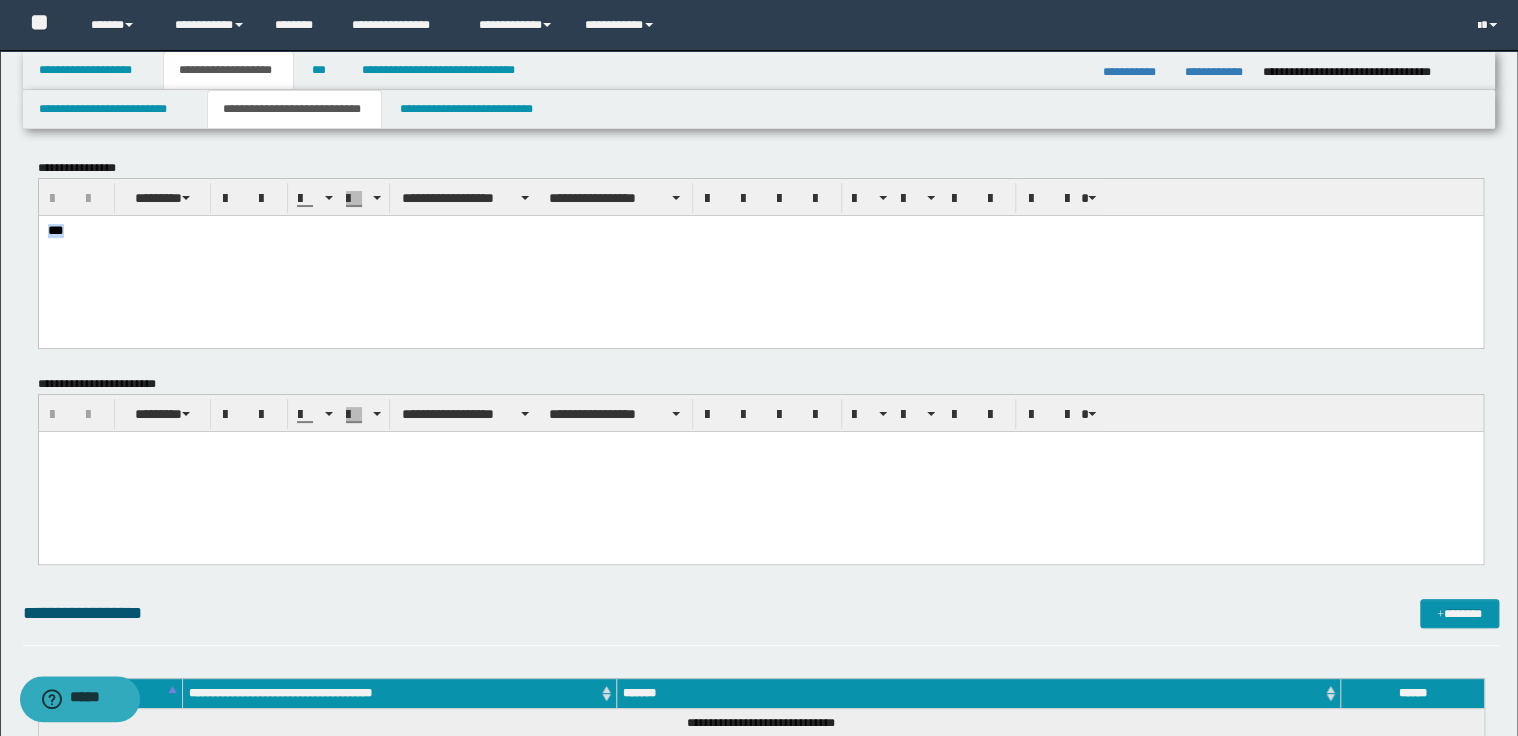 drag, startPoint x: 92, startPoint y: 229, endPoint x: 41, endPoint y: 228, distance: 51.009804 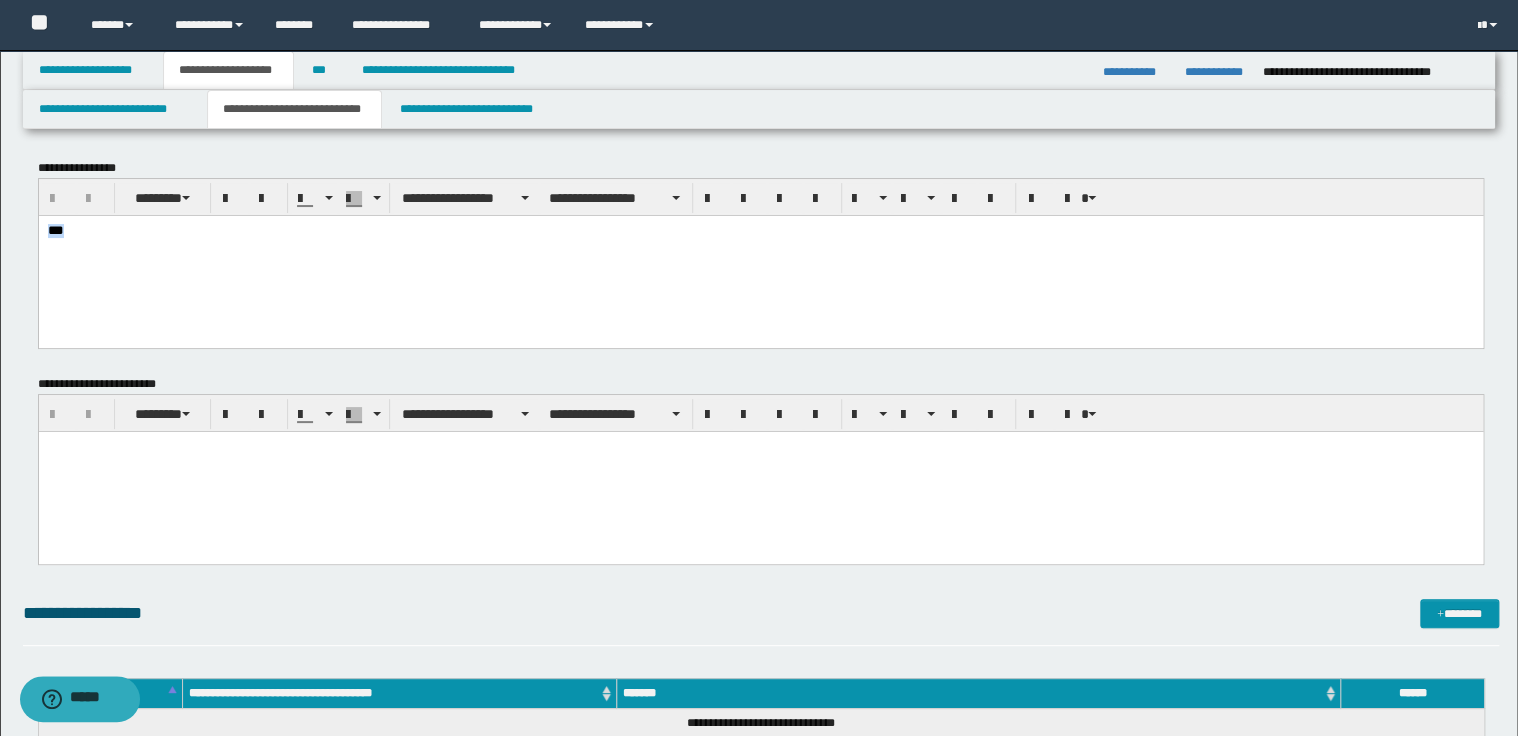 click on "***" at bounding box center (760, 256) 